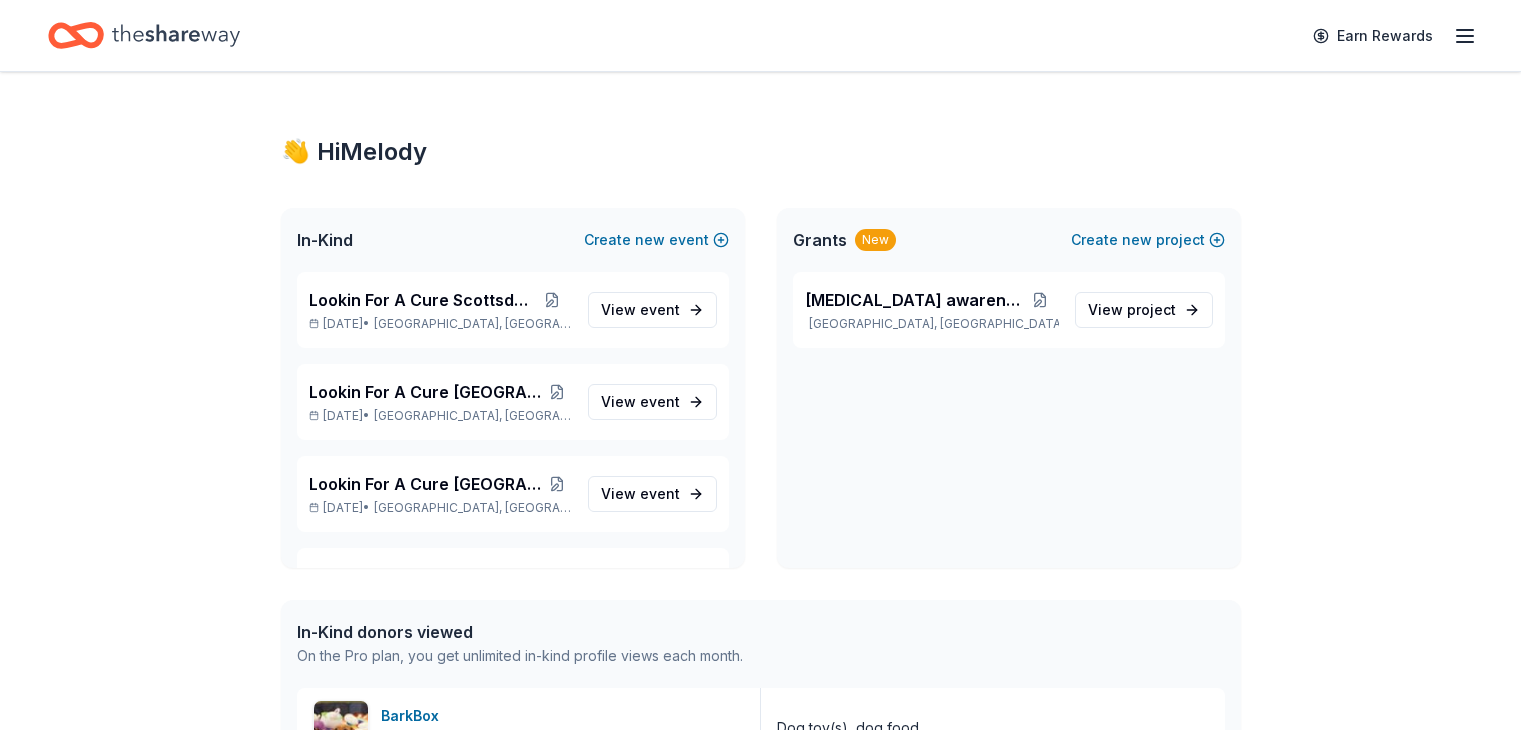 scroll, scrollTop: 0, scrollLeft: 0, axis: both 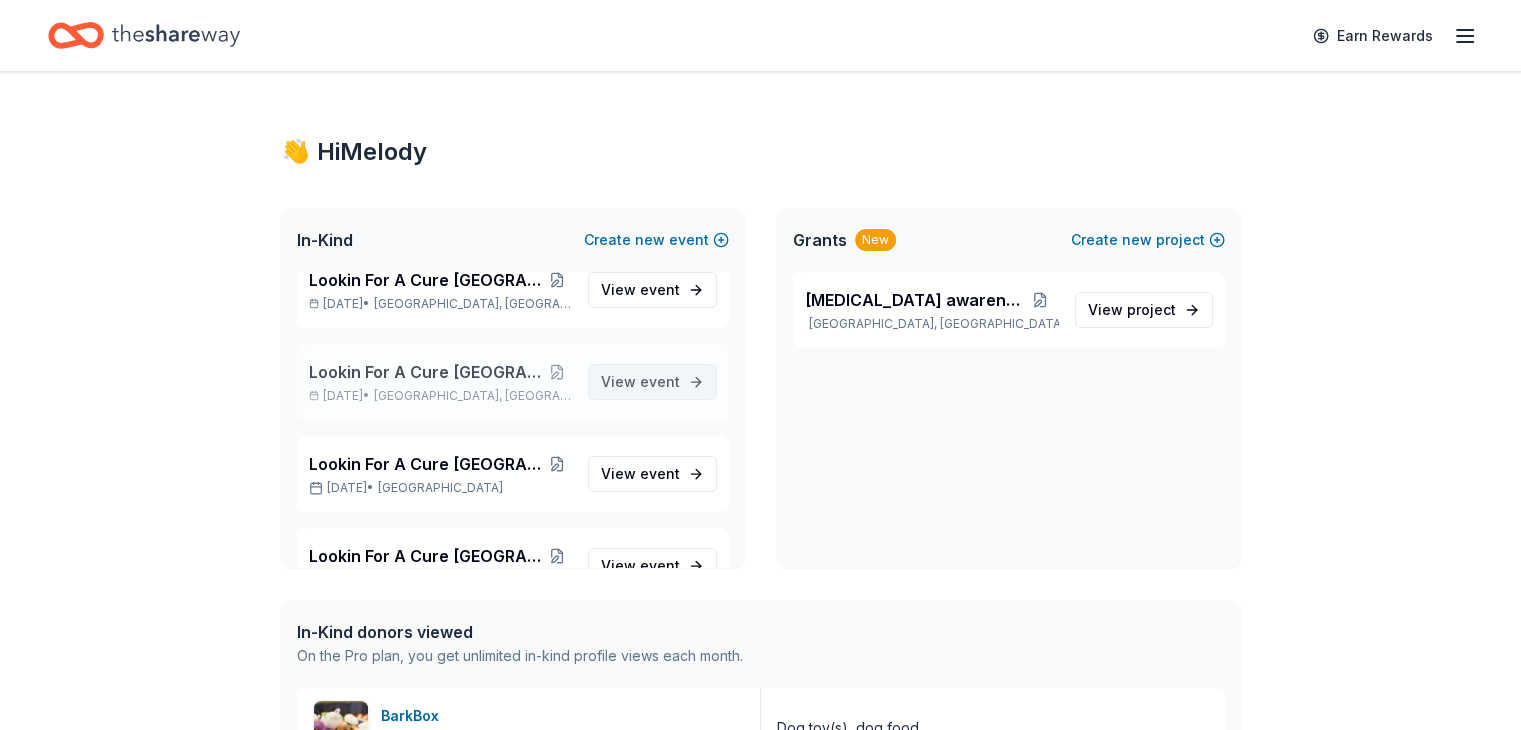 click on "event" at bounding box center [660, 381] 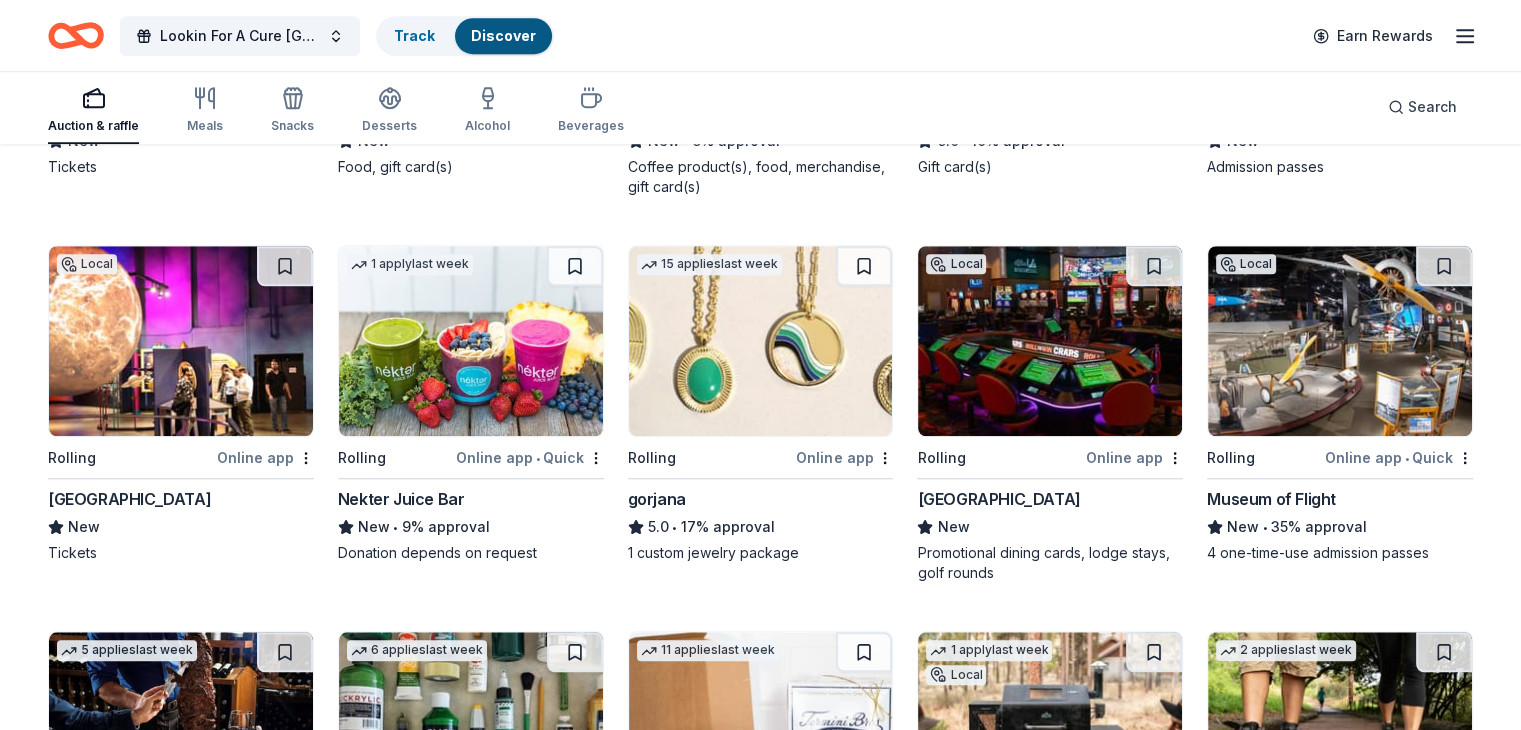 scroll, scrollTop: 1772, scrollLeft: 0, axis: vertical 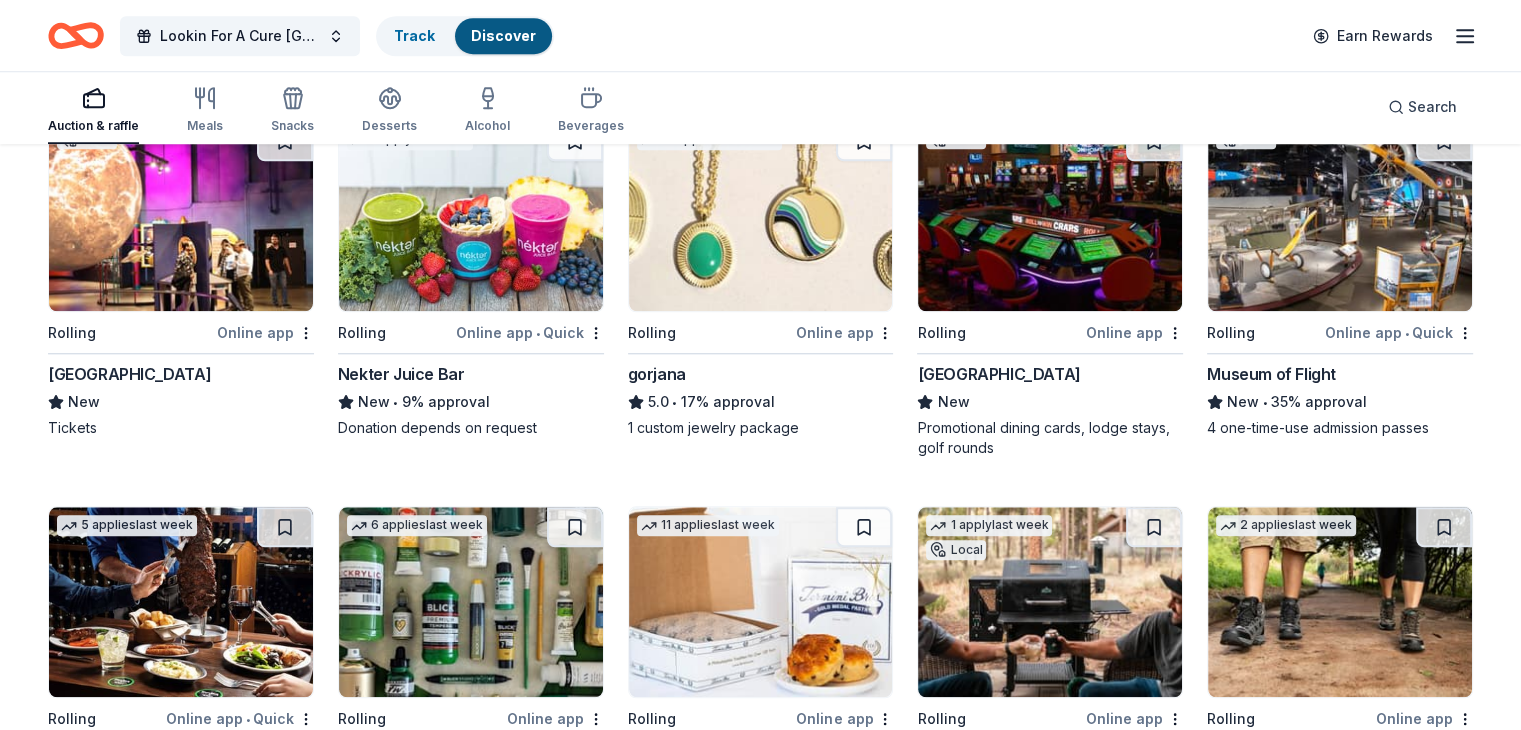 click at bounding box center (761, 216) 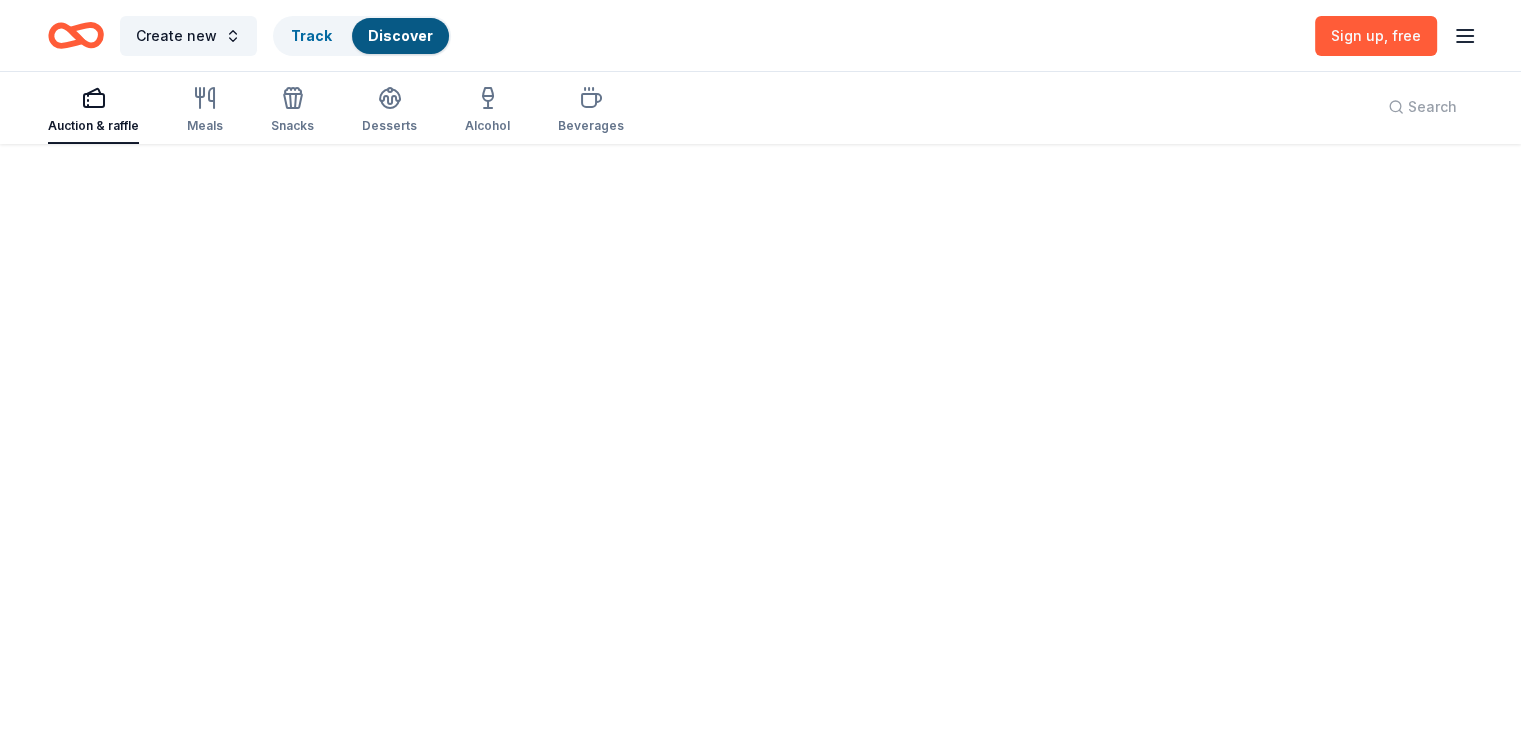 scroll, scrollTop: 864, scrollLeft: 0, axis: vertical 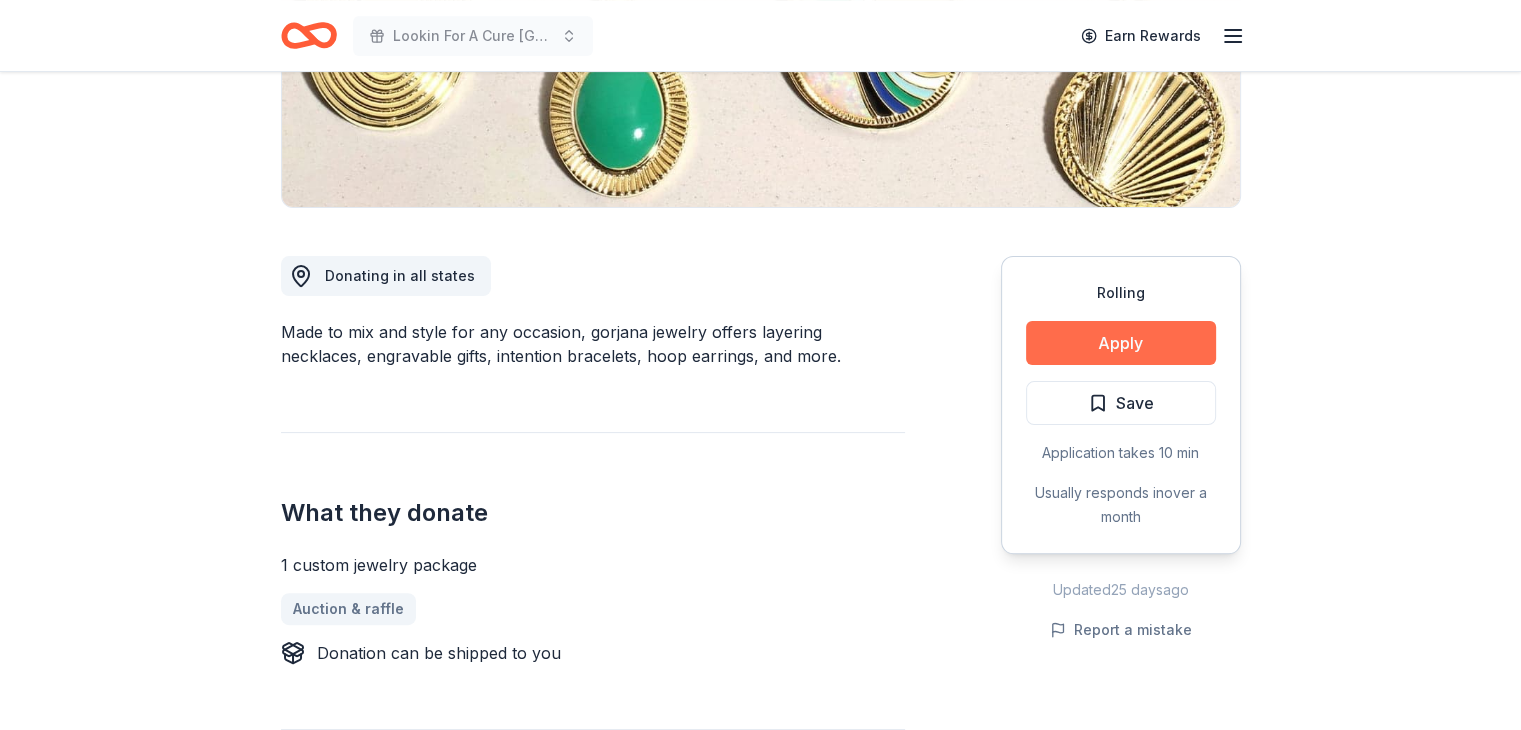 click on "Apply" at bounding box center [1121, 343] 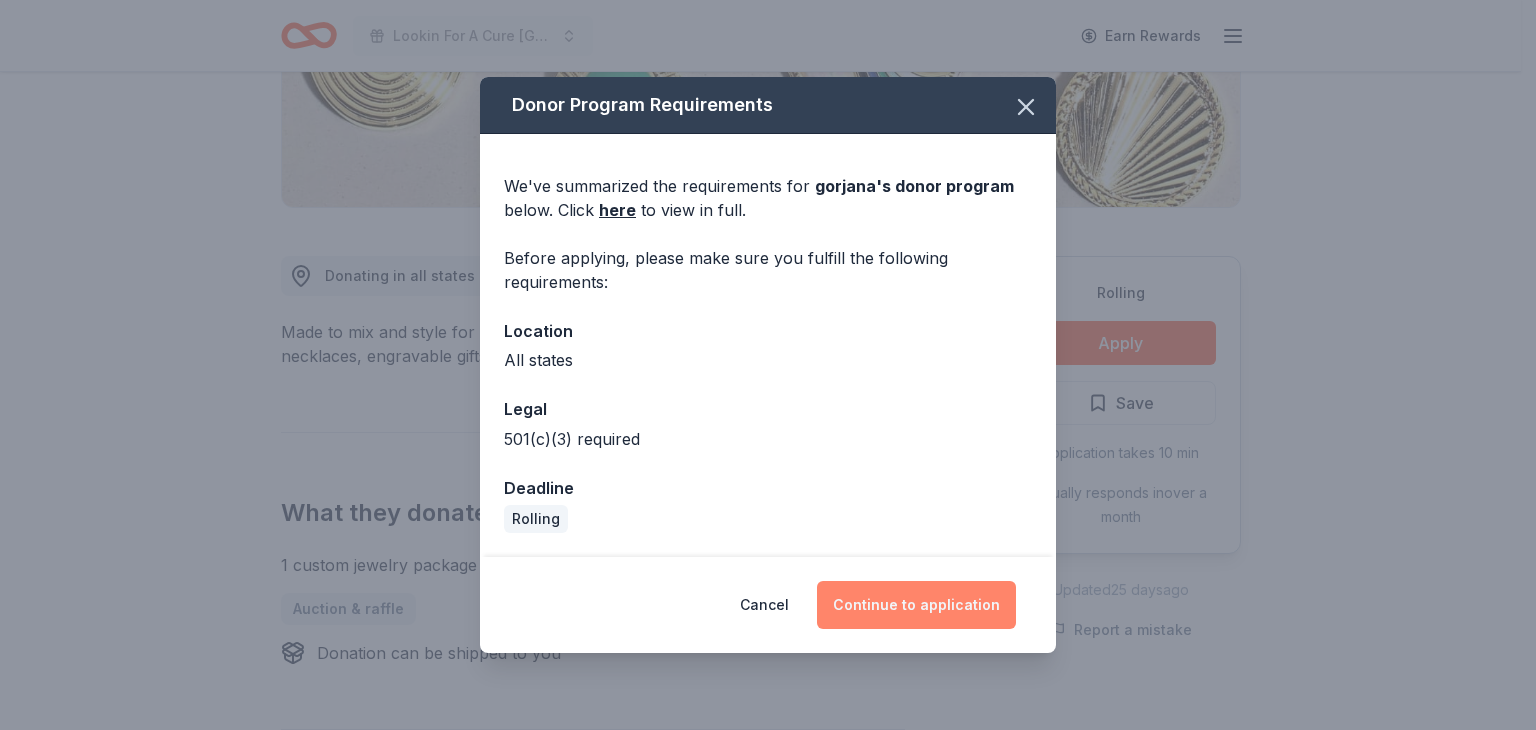 click on "Continue to application" at bounding box center (916, 605) 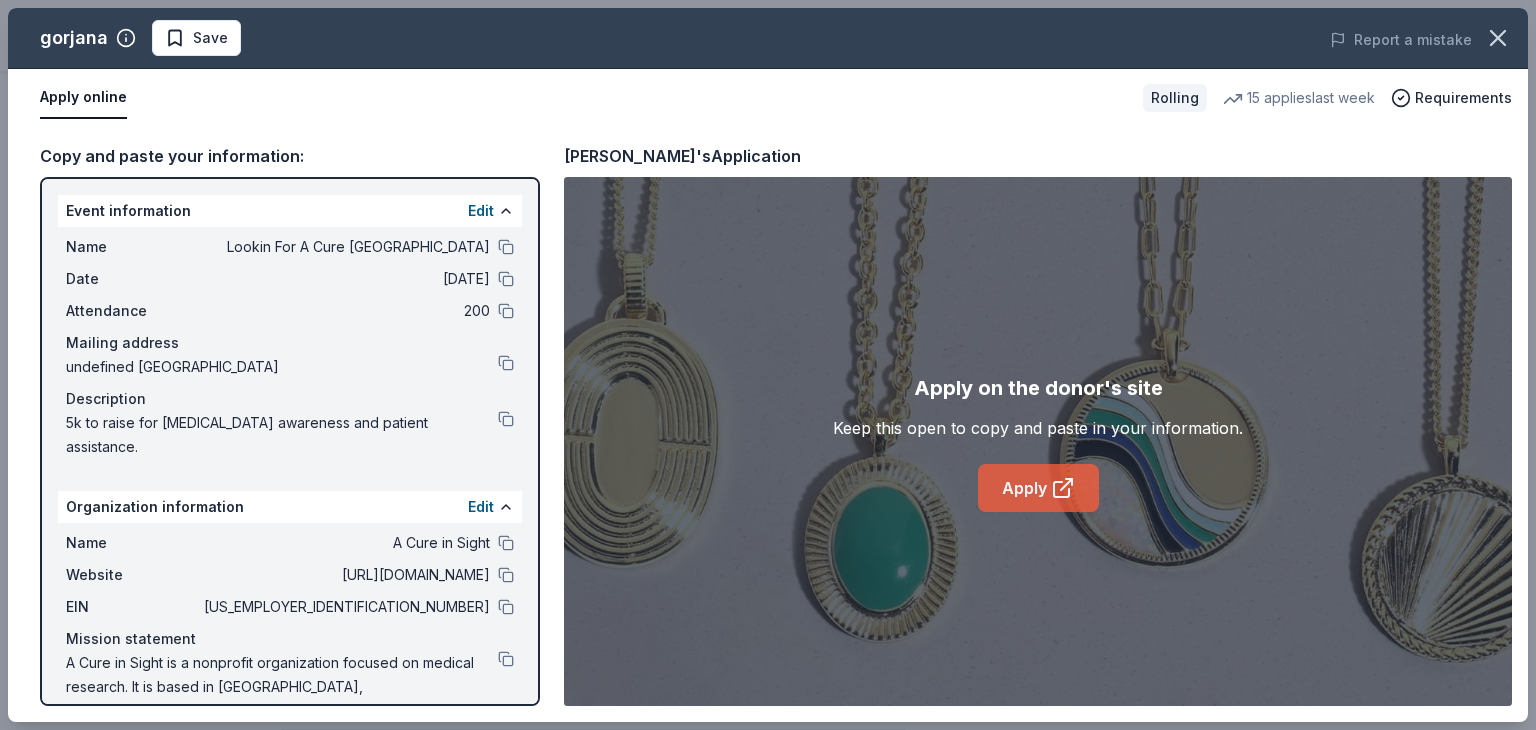 click 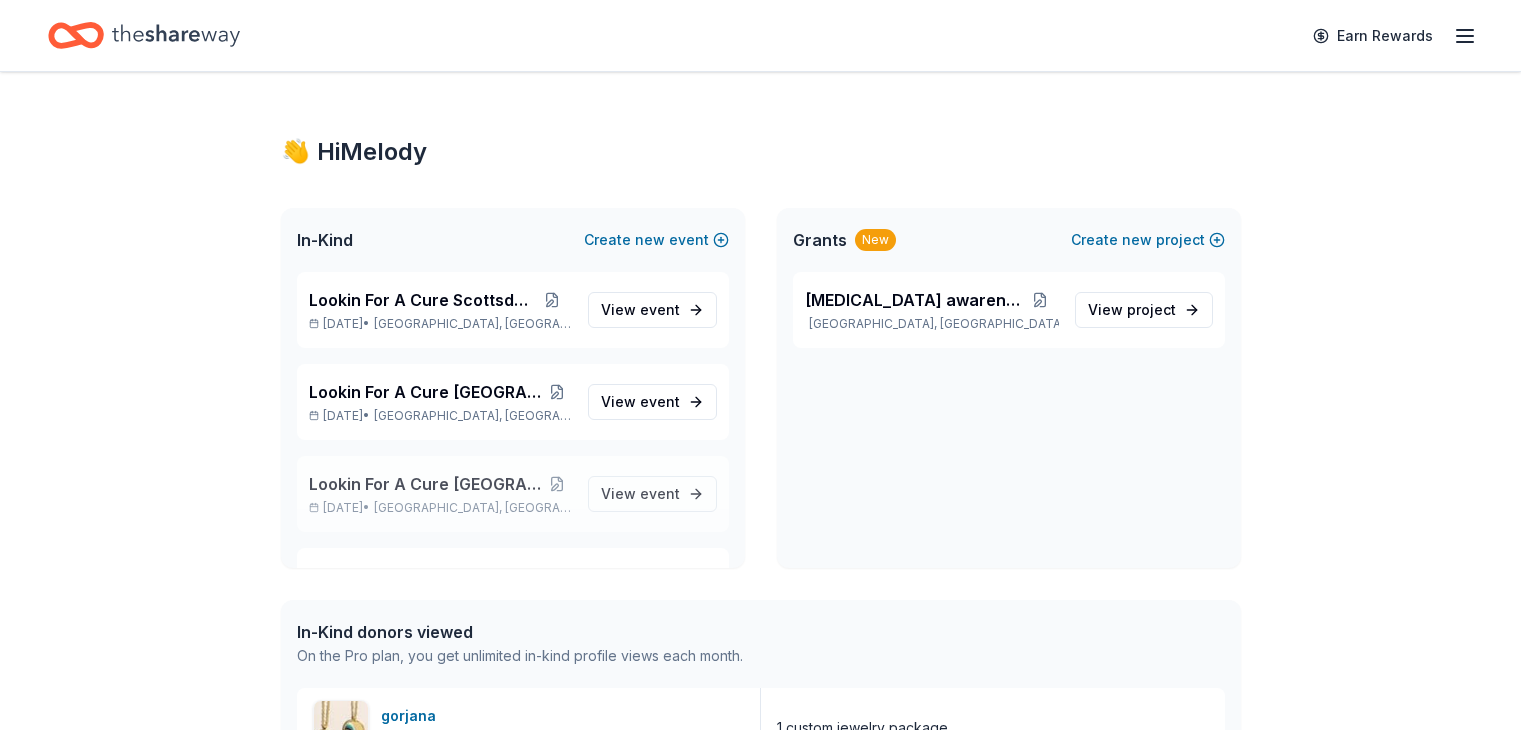 scroll, scrollTop: 0, scrollLeft: 0, axis: both 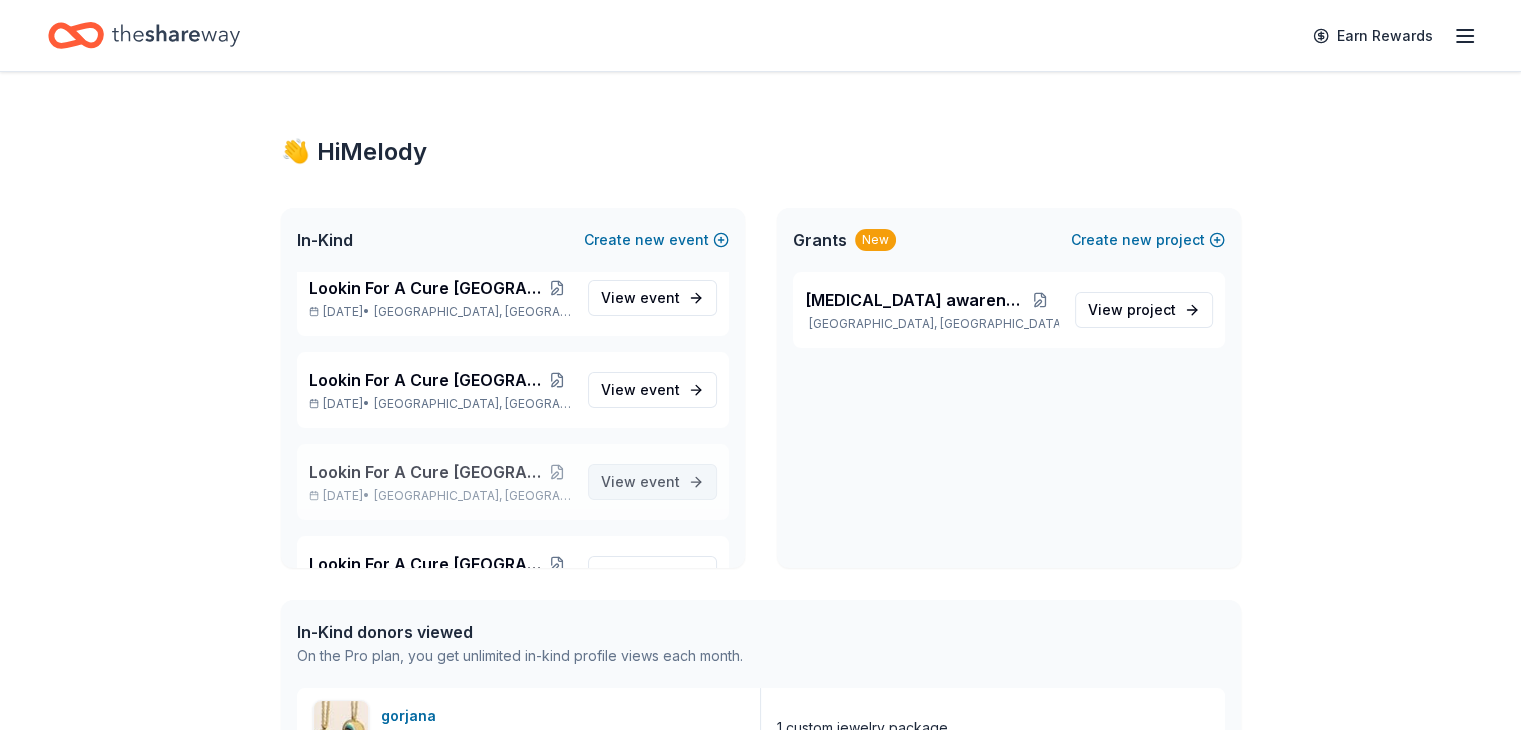 click on "View   event" at bounding box center (640, 482) 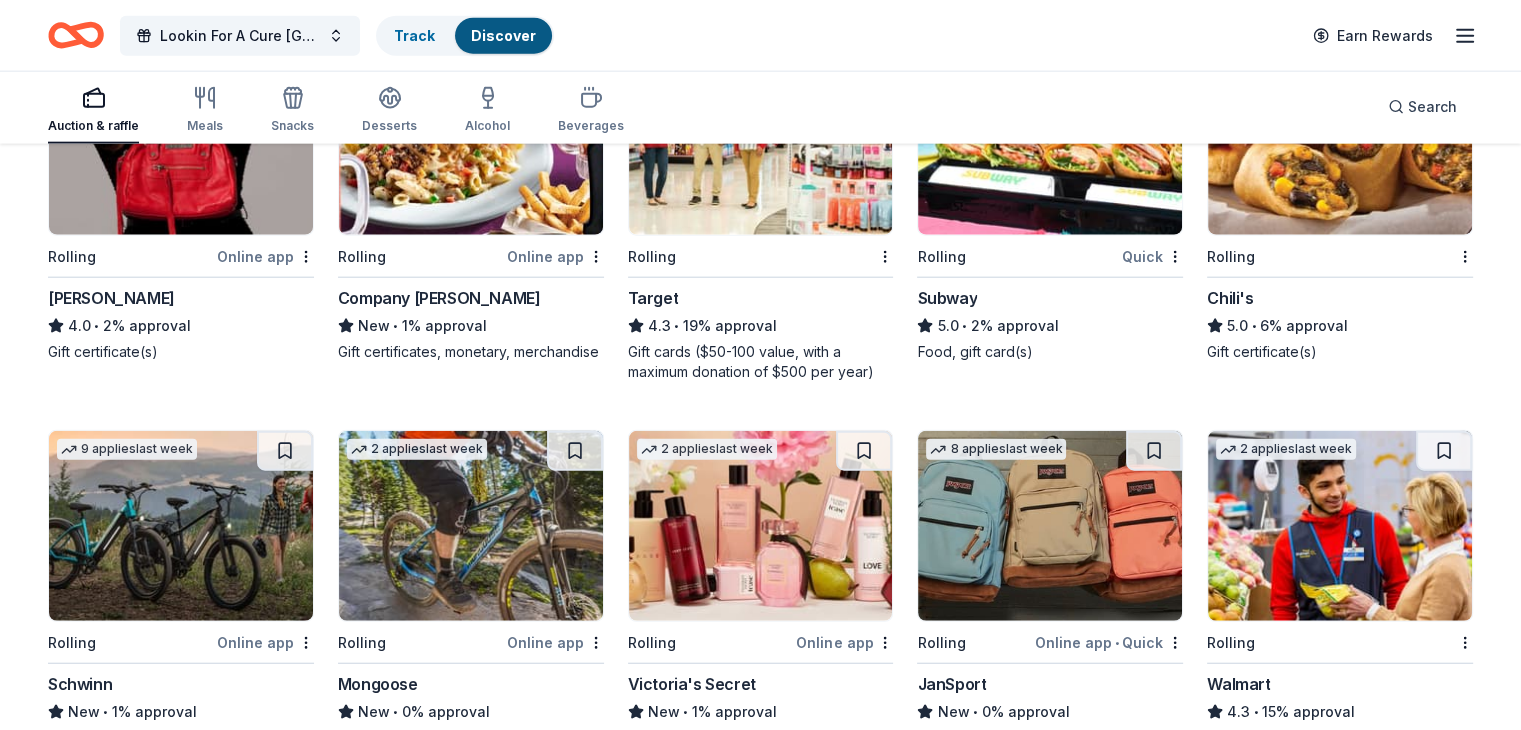 scroll, scrollTop: 5090, scrollLeft: 0, axis: vertical 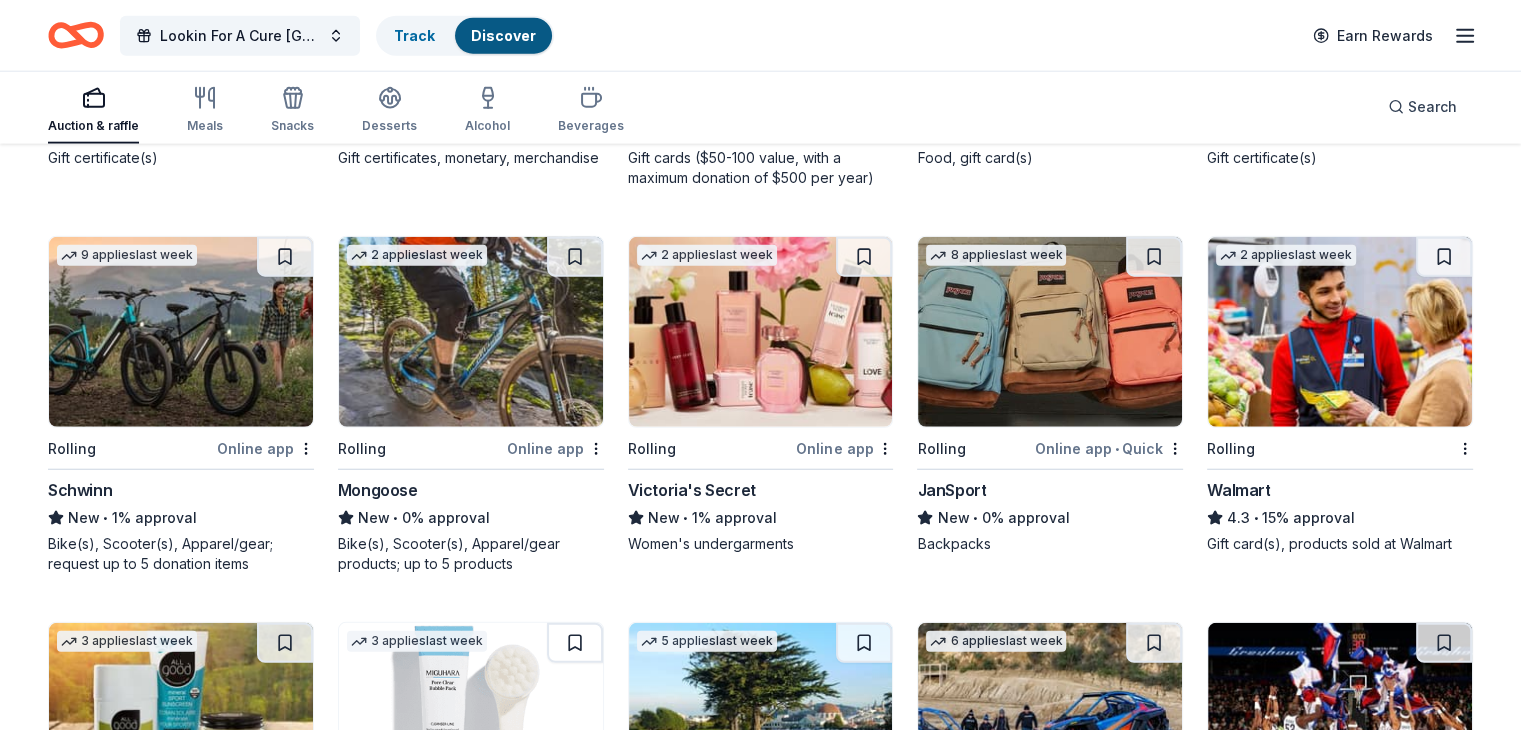 click at bounding box center (1340, 332) 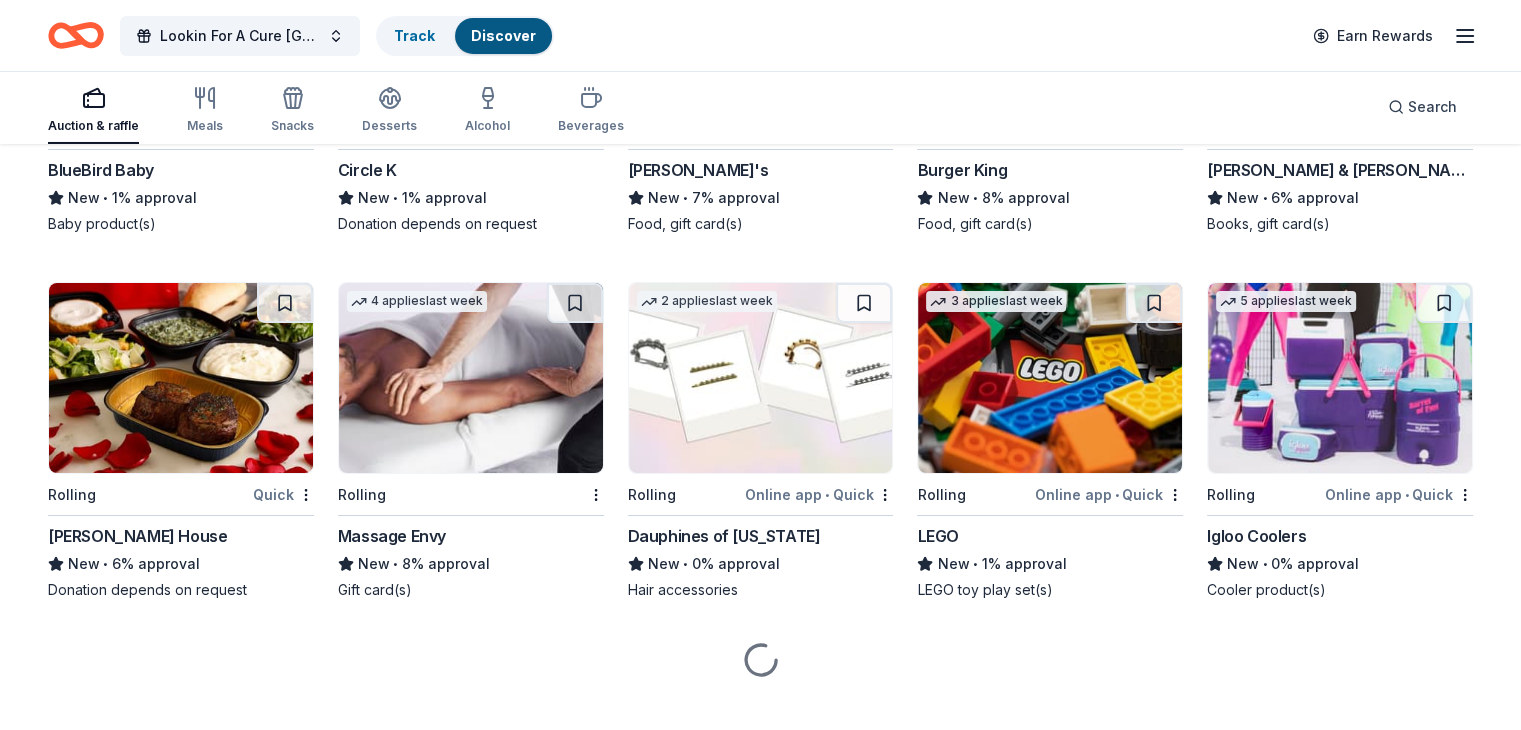 scroll, scrollTop: 7345, scrollLeft: 0, axis: vertical 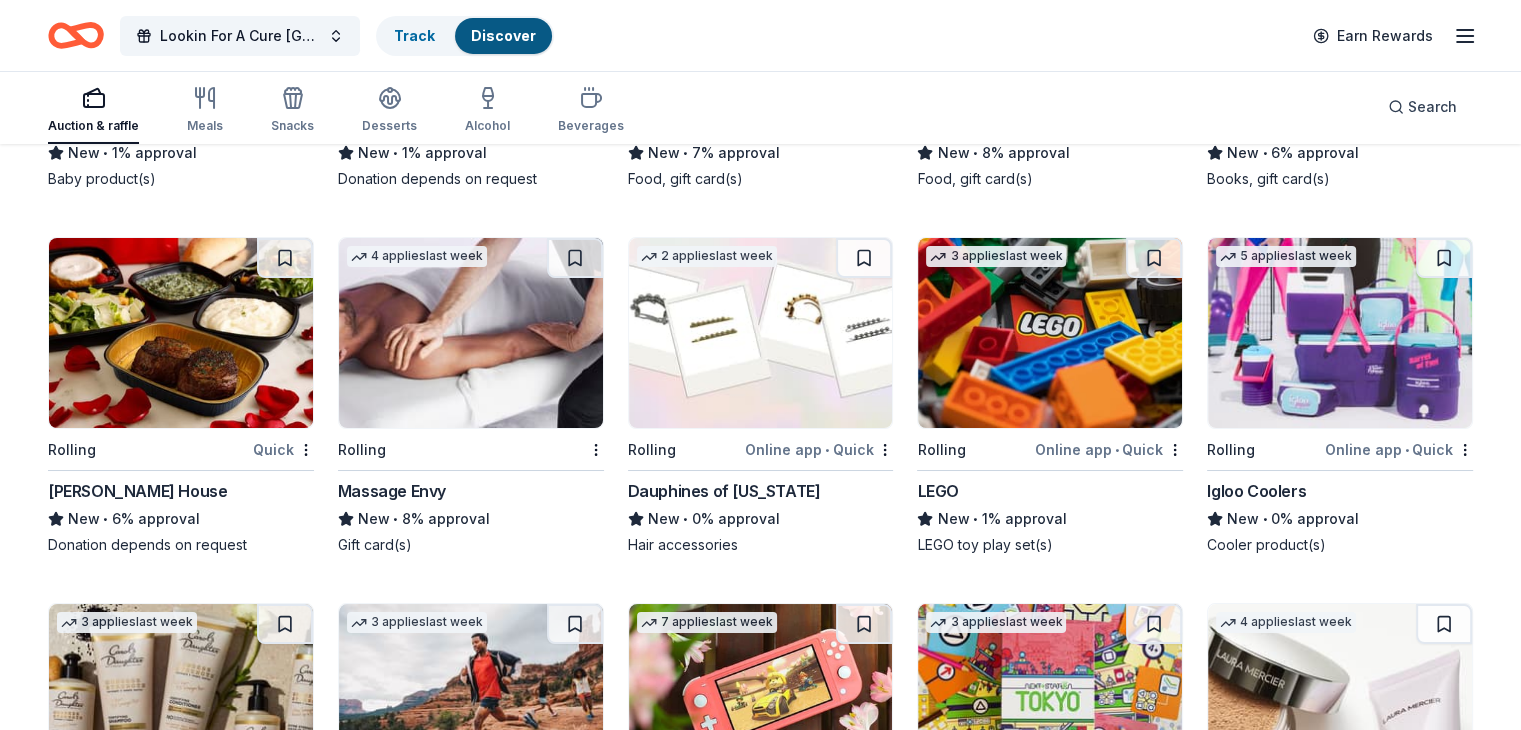 click at bounding box center [471, 333] 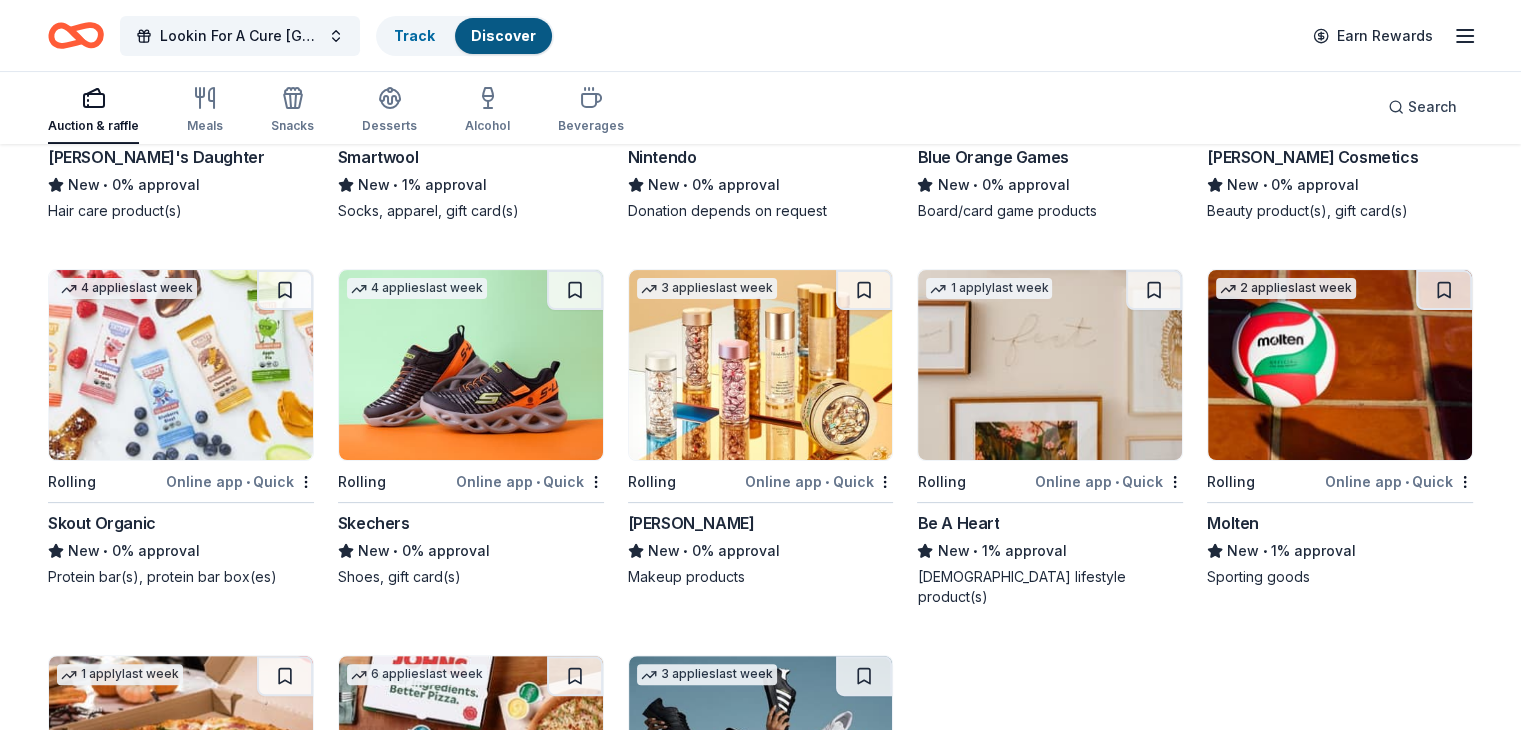 scroll, scrollTop: 8323, scrollLeft: 0, axis: vertical 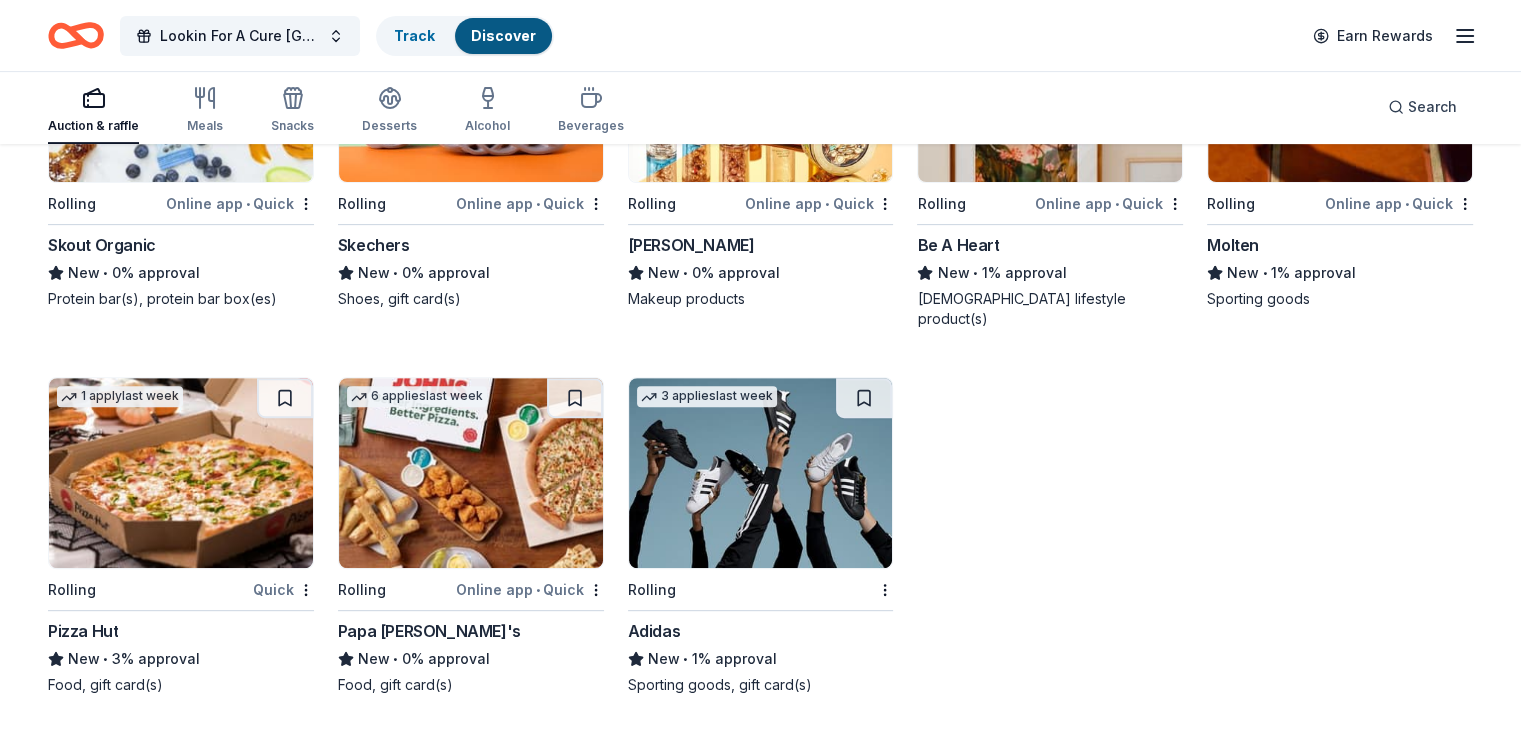 click at bounding box center (181, 473) 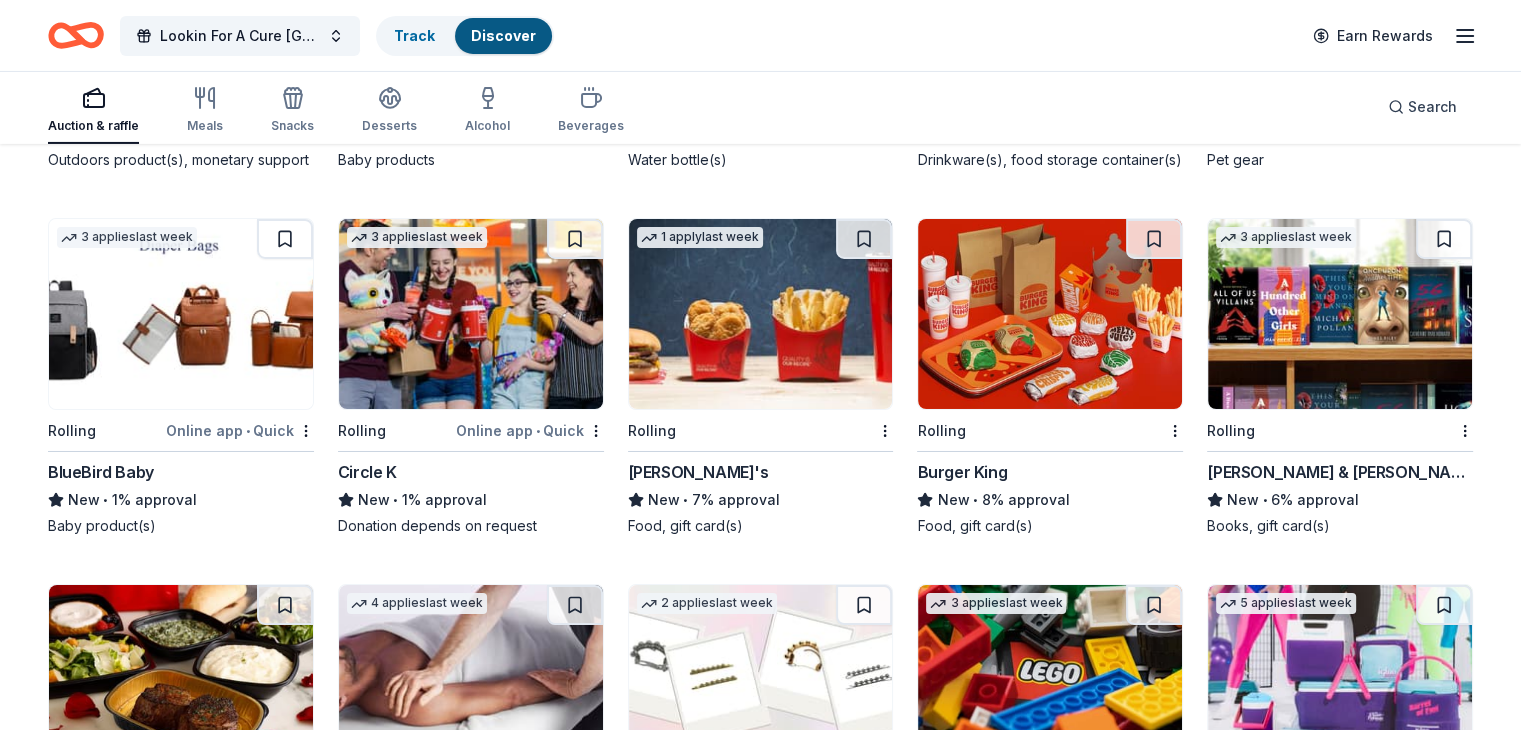 scroll, scrollTop: 6923, scrollLeft: 0, axis: vertical 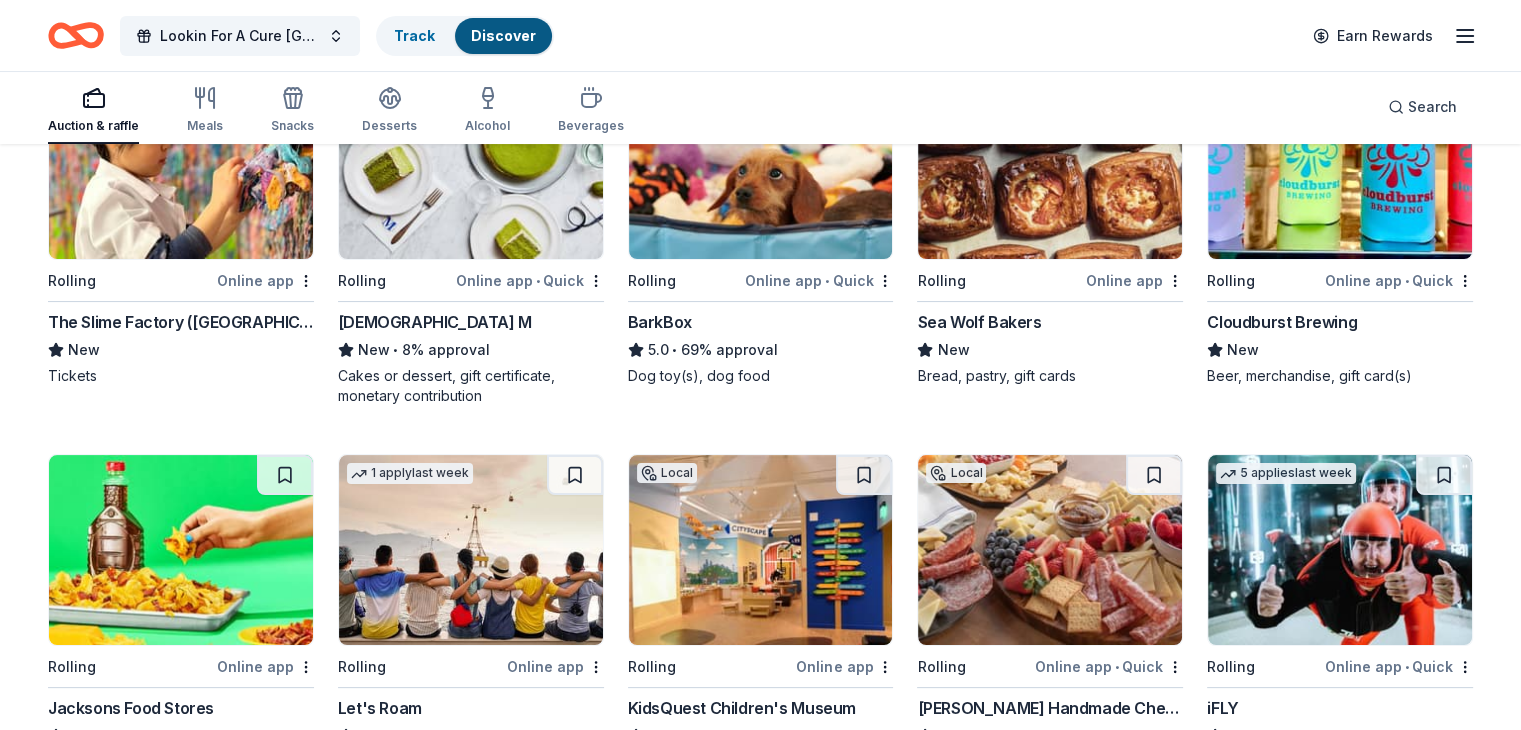 click at bounding box center [181, 164] 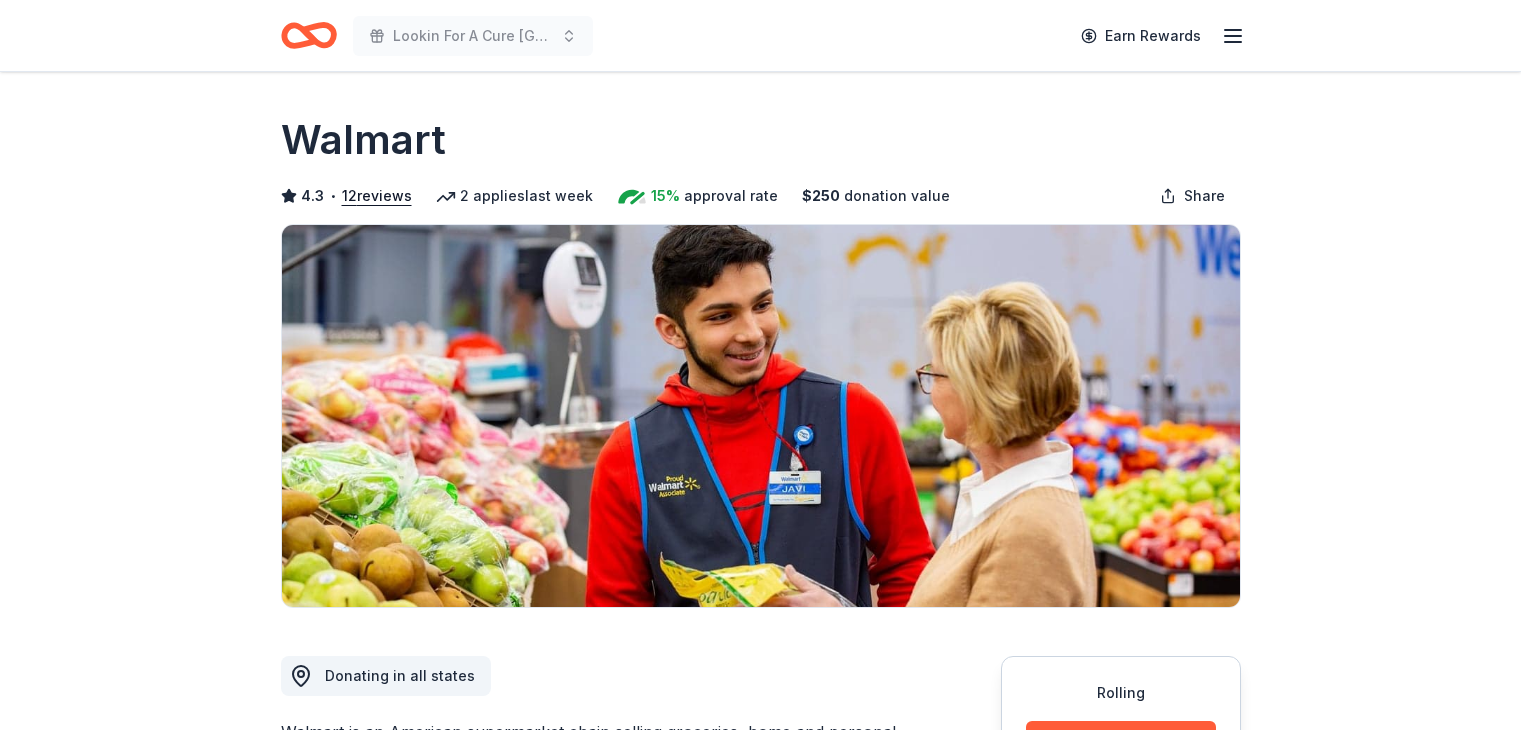 scroll, scrollTop: 0, scrollLeft: 0, axis: both 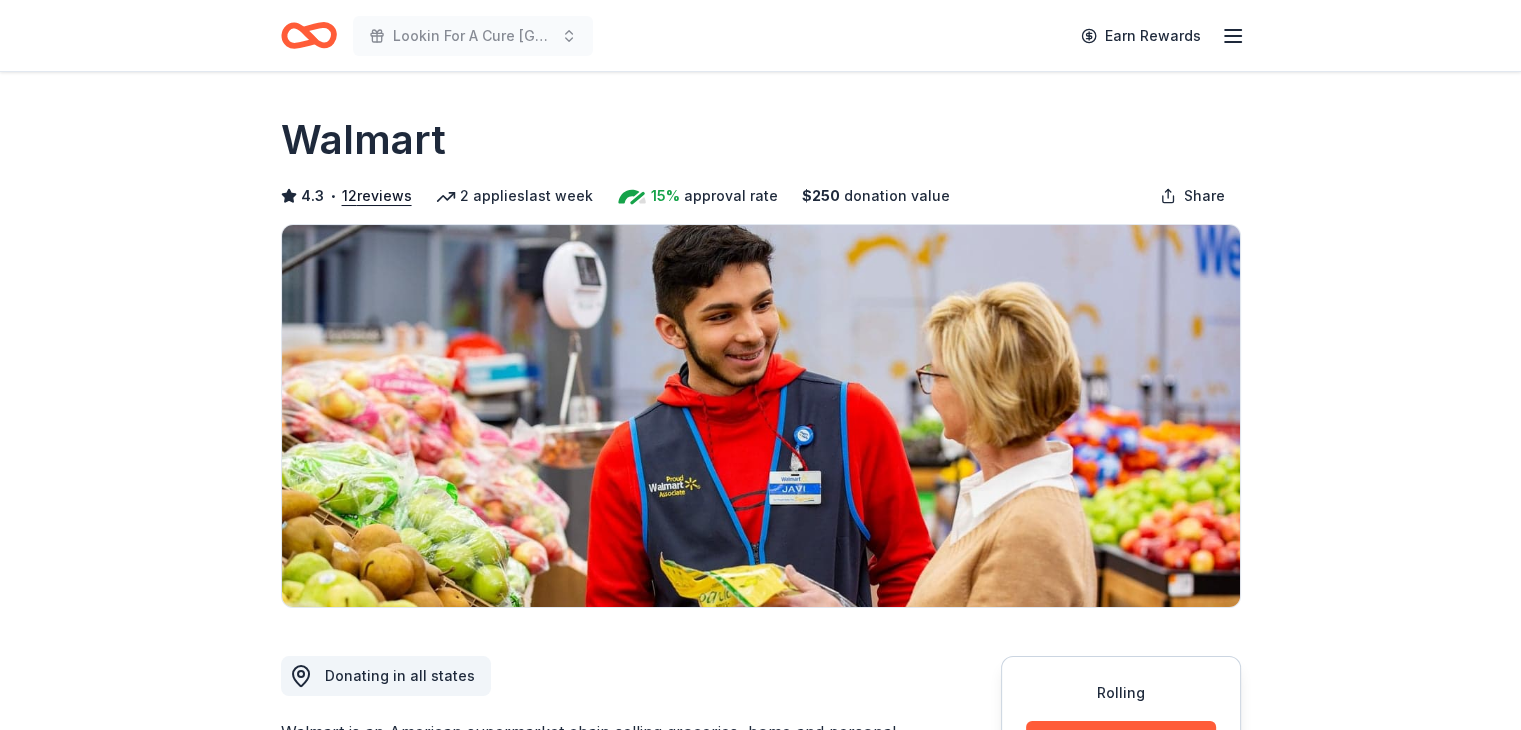 click on "Walmart" at bounding box center (761, 140) 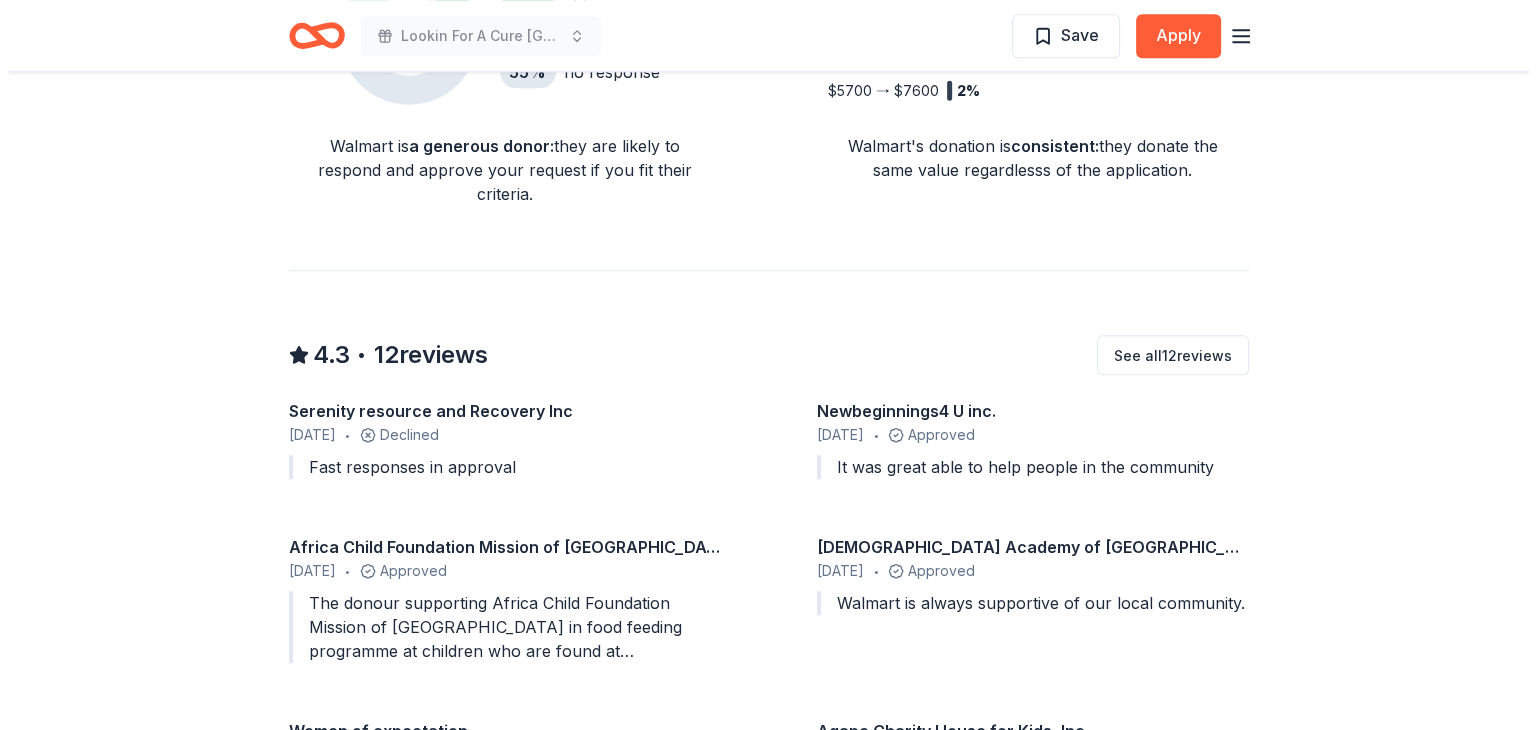 scroll, scrollTop: 1500, scrollLeft: 0, axis: vertical 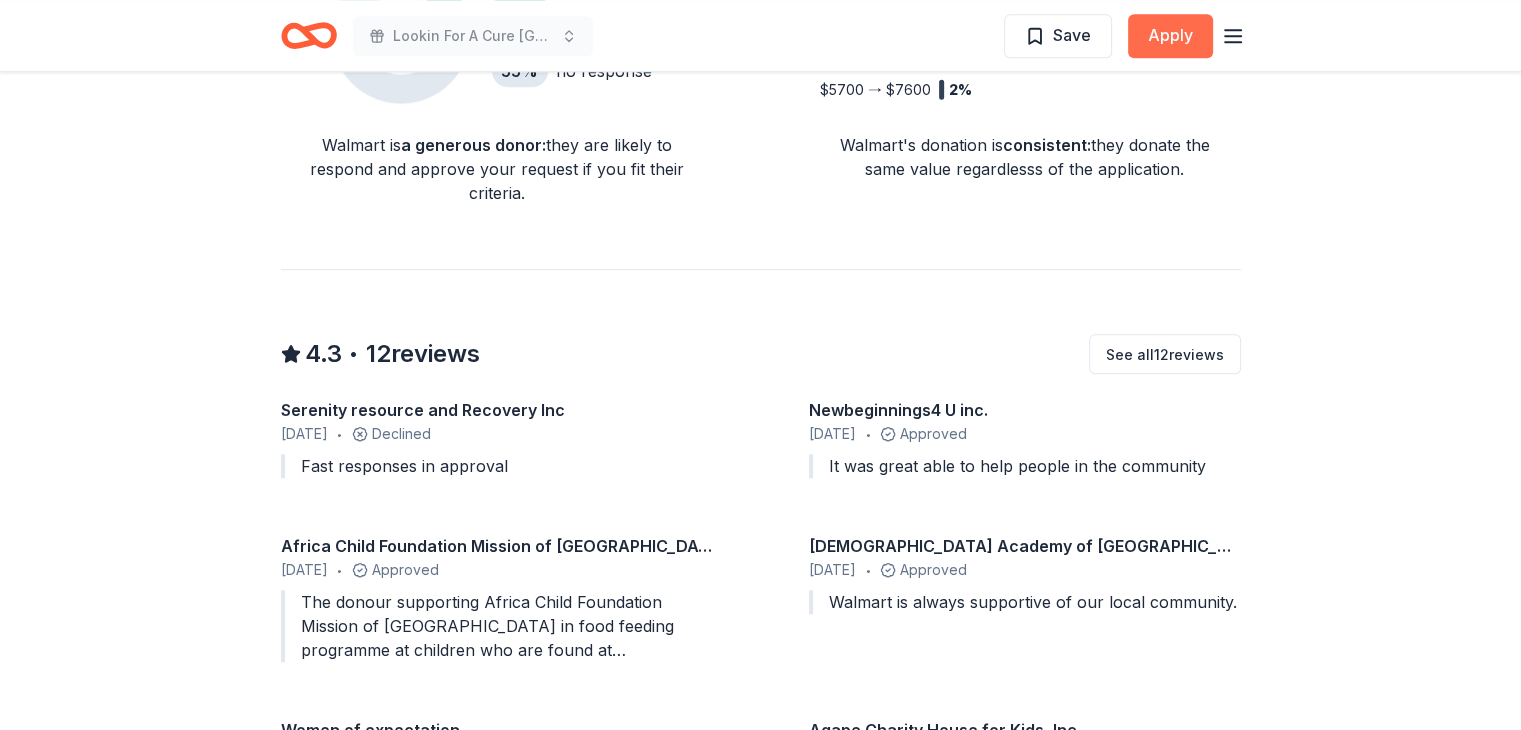 click on "Apply" at bounding box center [1170, 36] 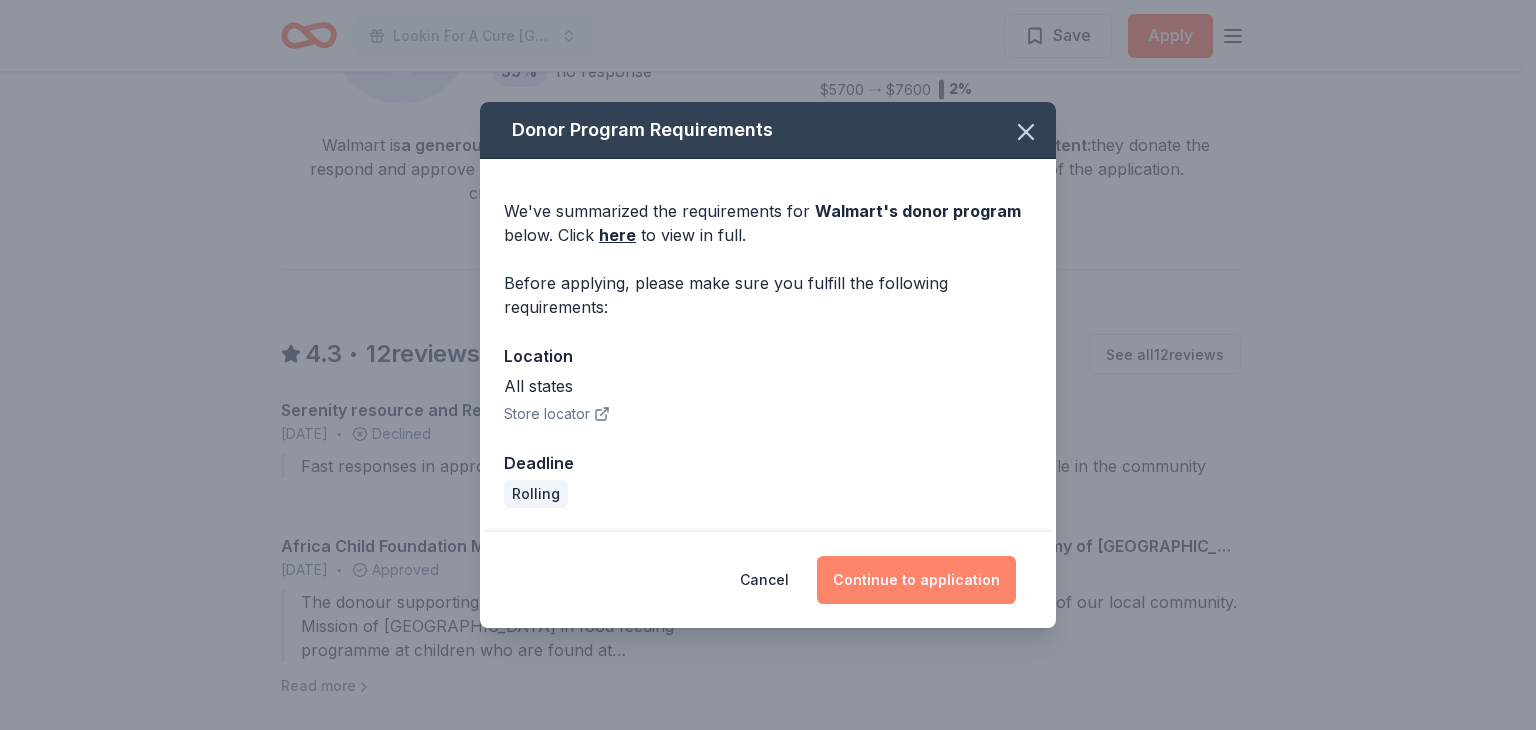 click on "Continue to application" at bounding box center [916, 580] 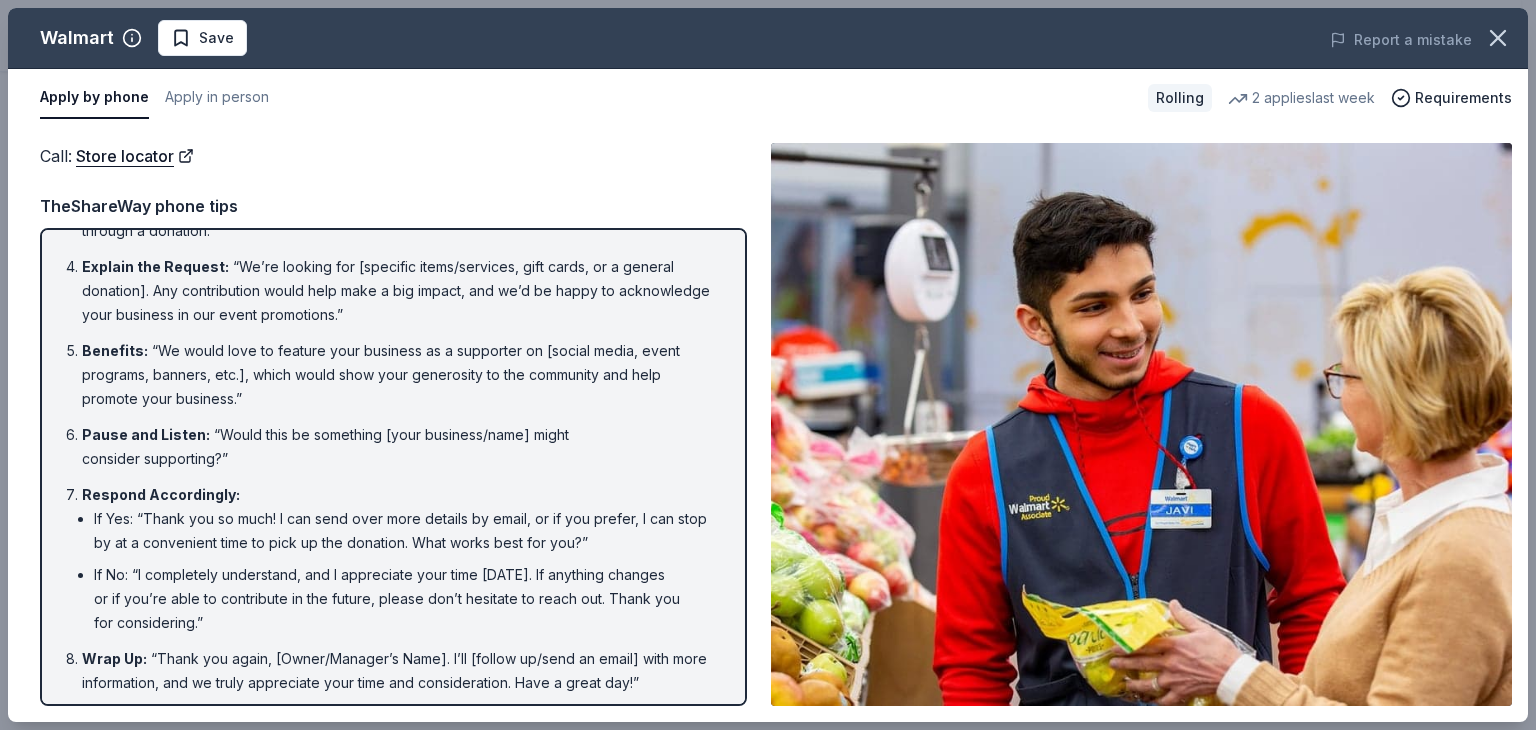 scroll, scrollTop: 224, scrollLeft: 0, axis: vertical 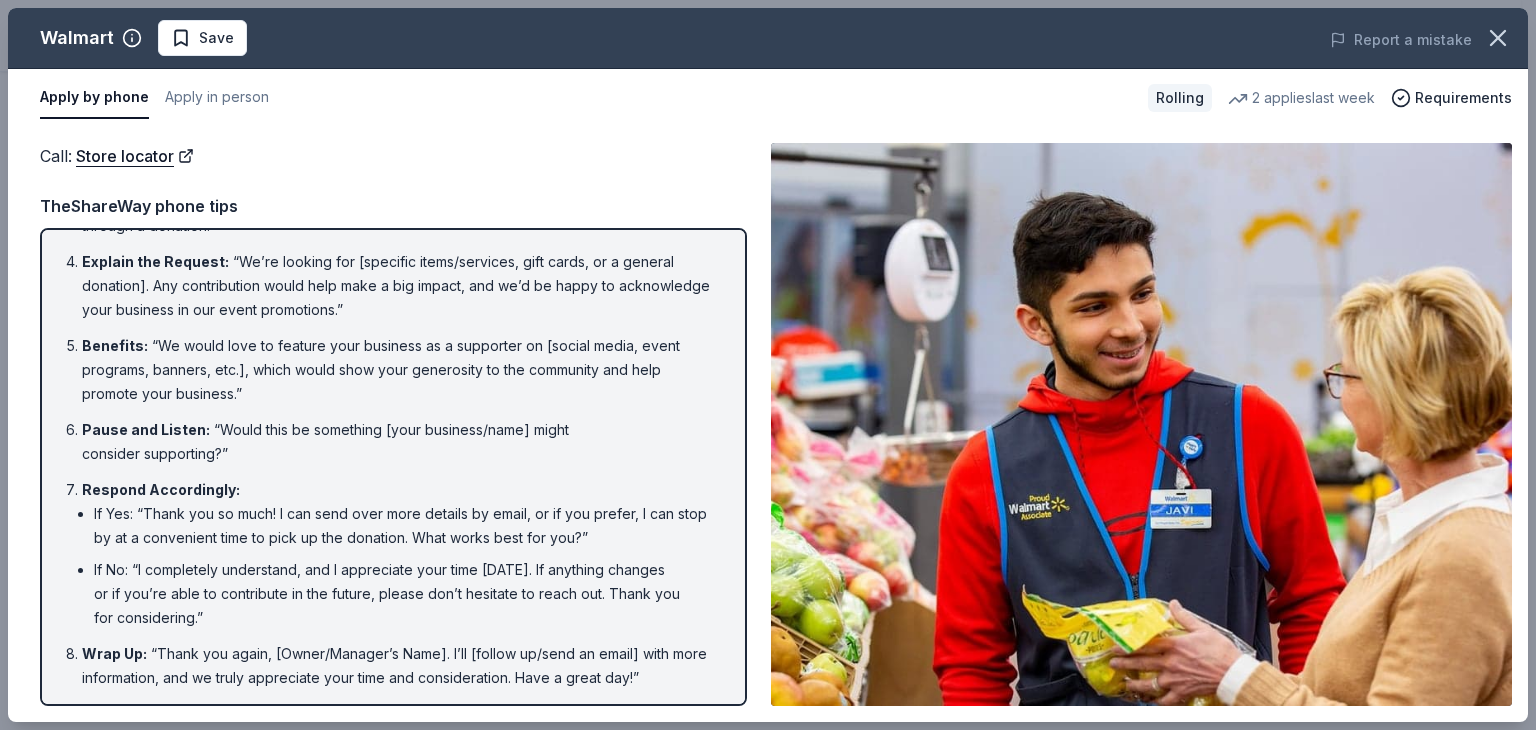 drag, startPoint x: 688, startPoint y: 677, endPoint x: 84, endPoint y: 618, distance: 606.87476 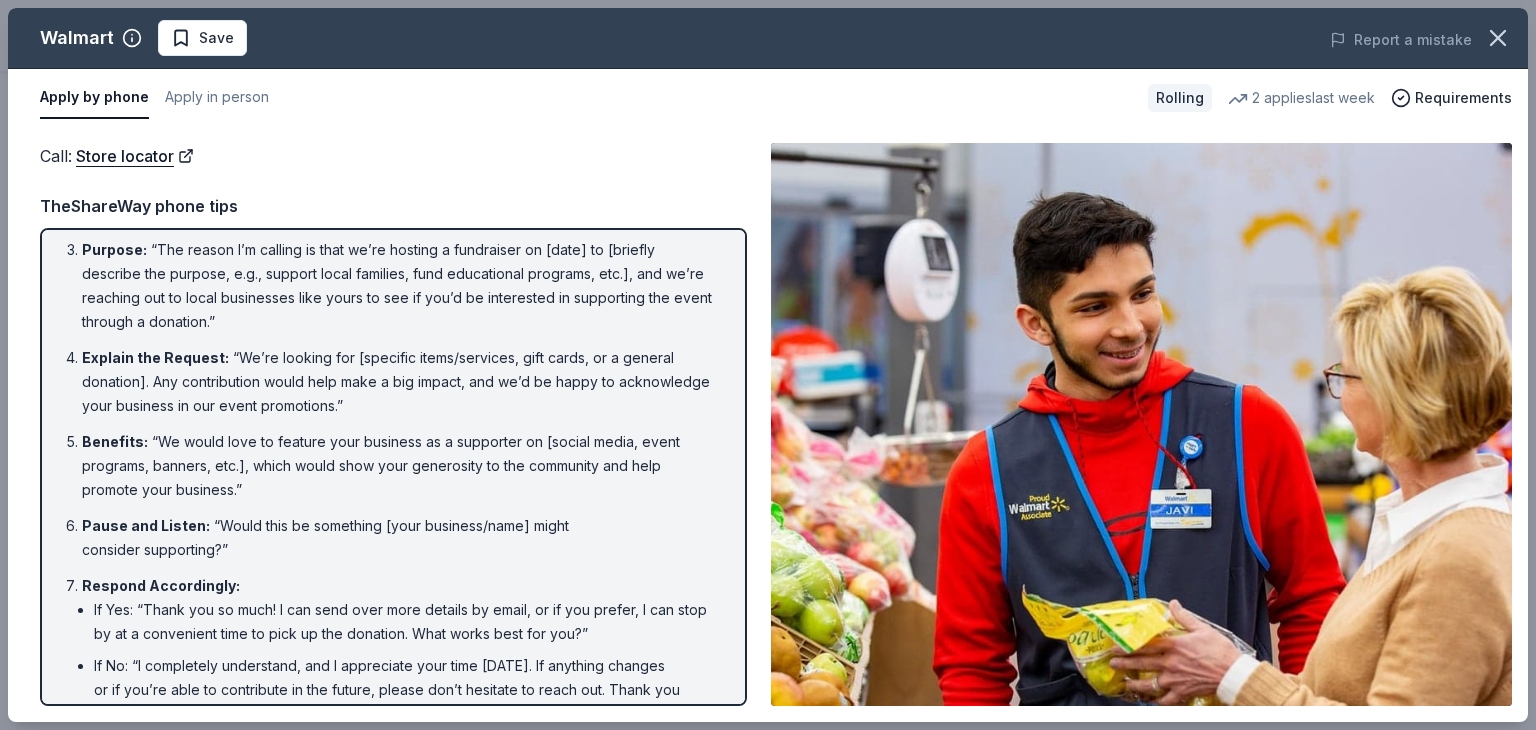 scroll, scrollTop: 0, scrollLeft: 0, axis: both 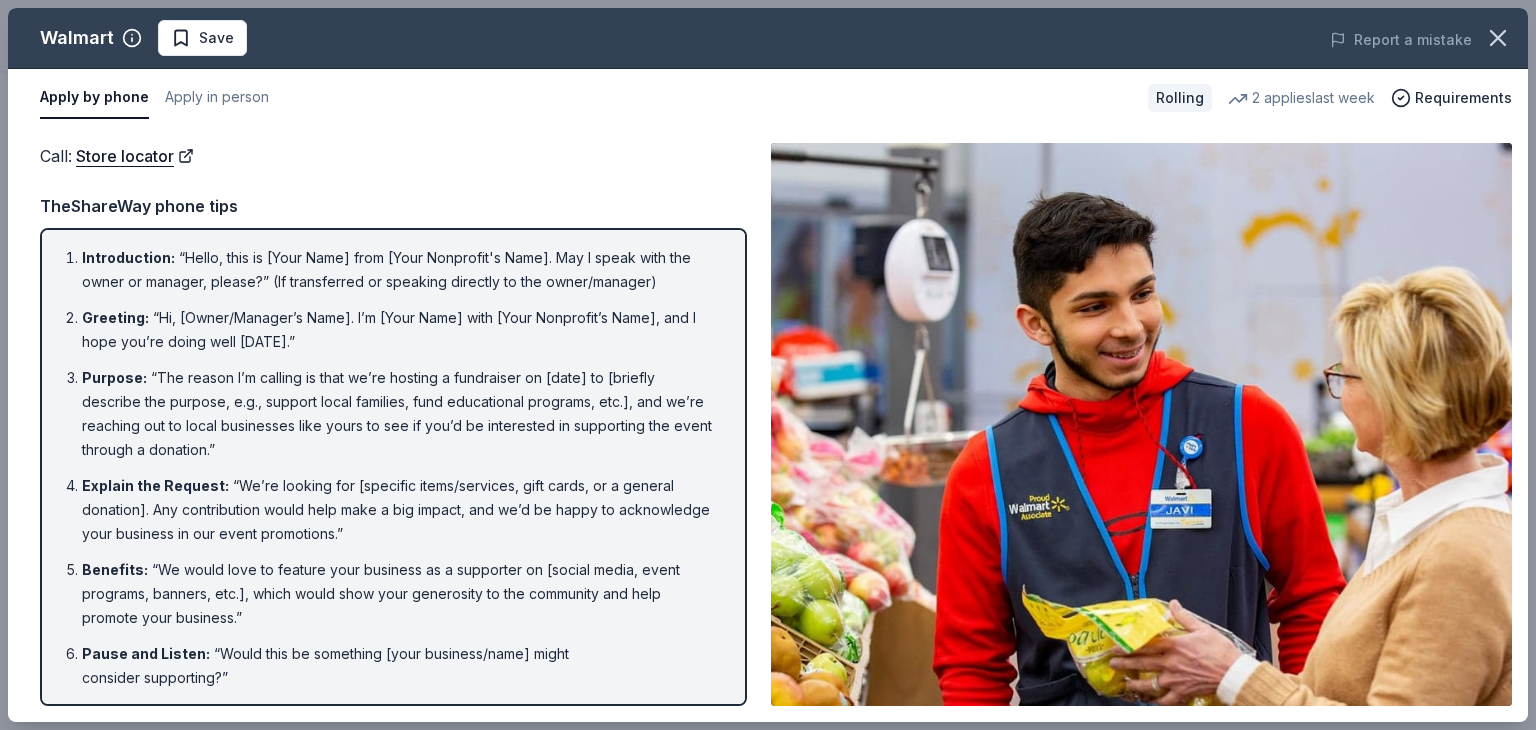 drag, startPoint x: 81, startPoint y: 242, endPoint x: 93, endPoint y: 357, distance: 115.62439 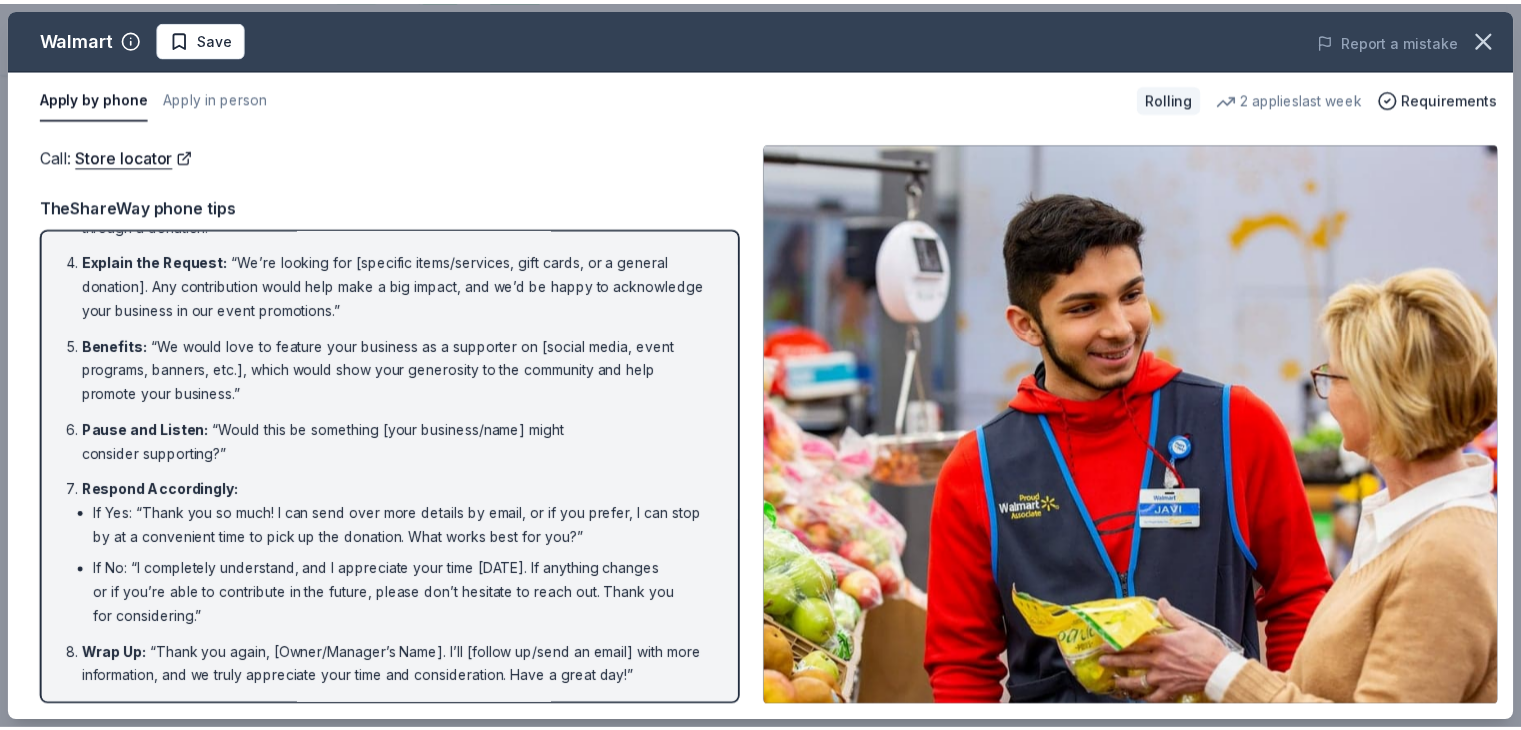 scroll, scrollTop: 0, scrollLeft: 0, axis: both 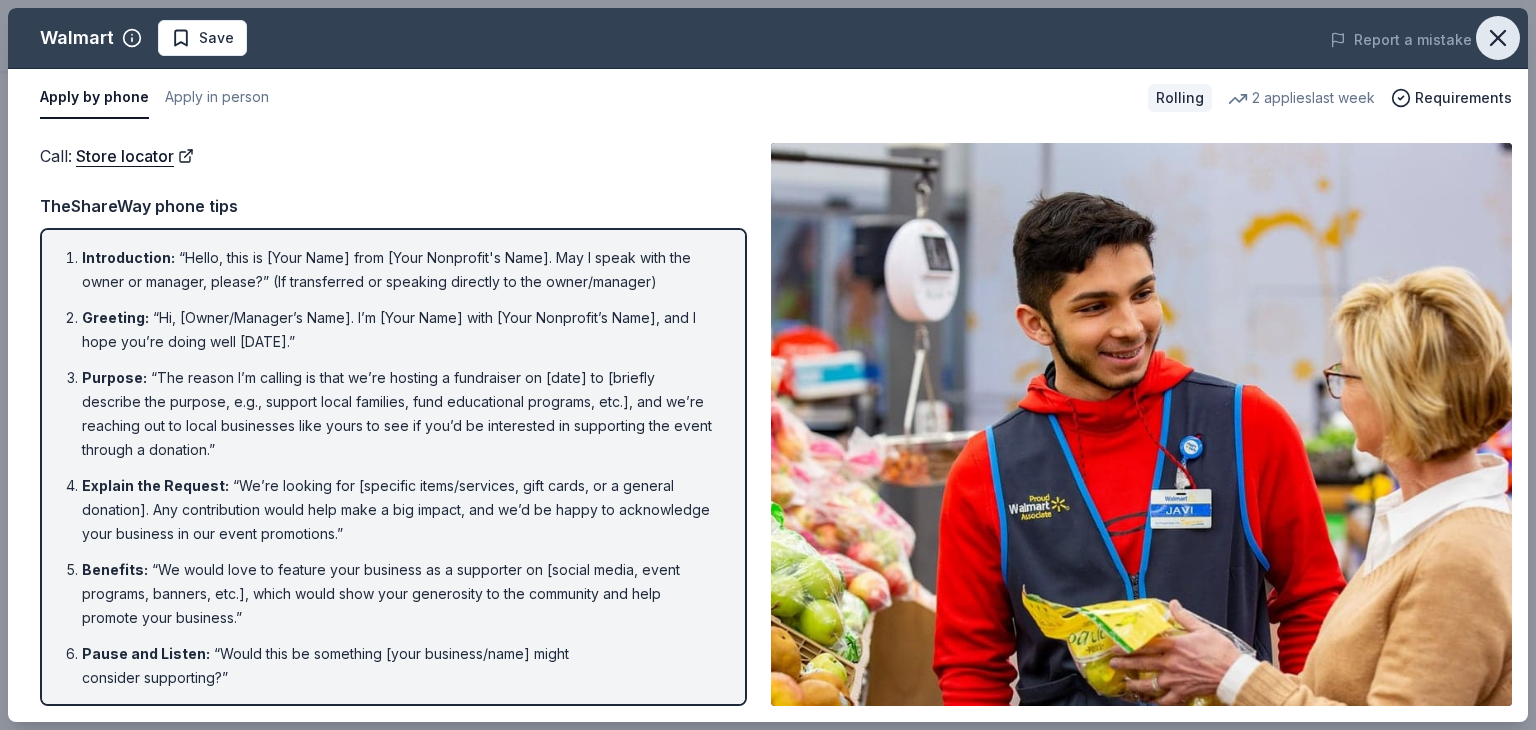 click at bounding box center (1498, 38) 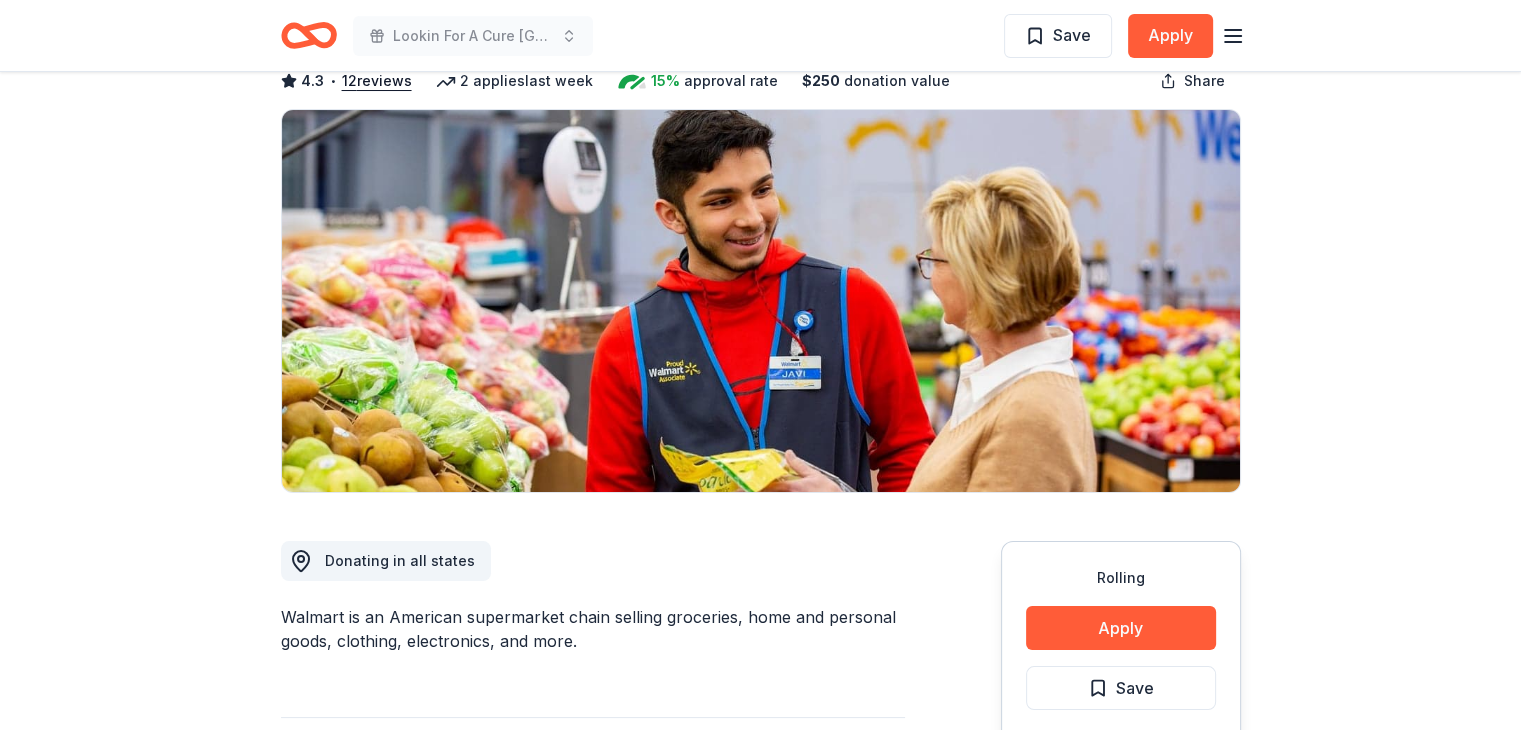 scroll, scrollTop: 0, scrollLeft: 0, axis: both 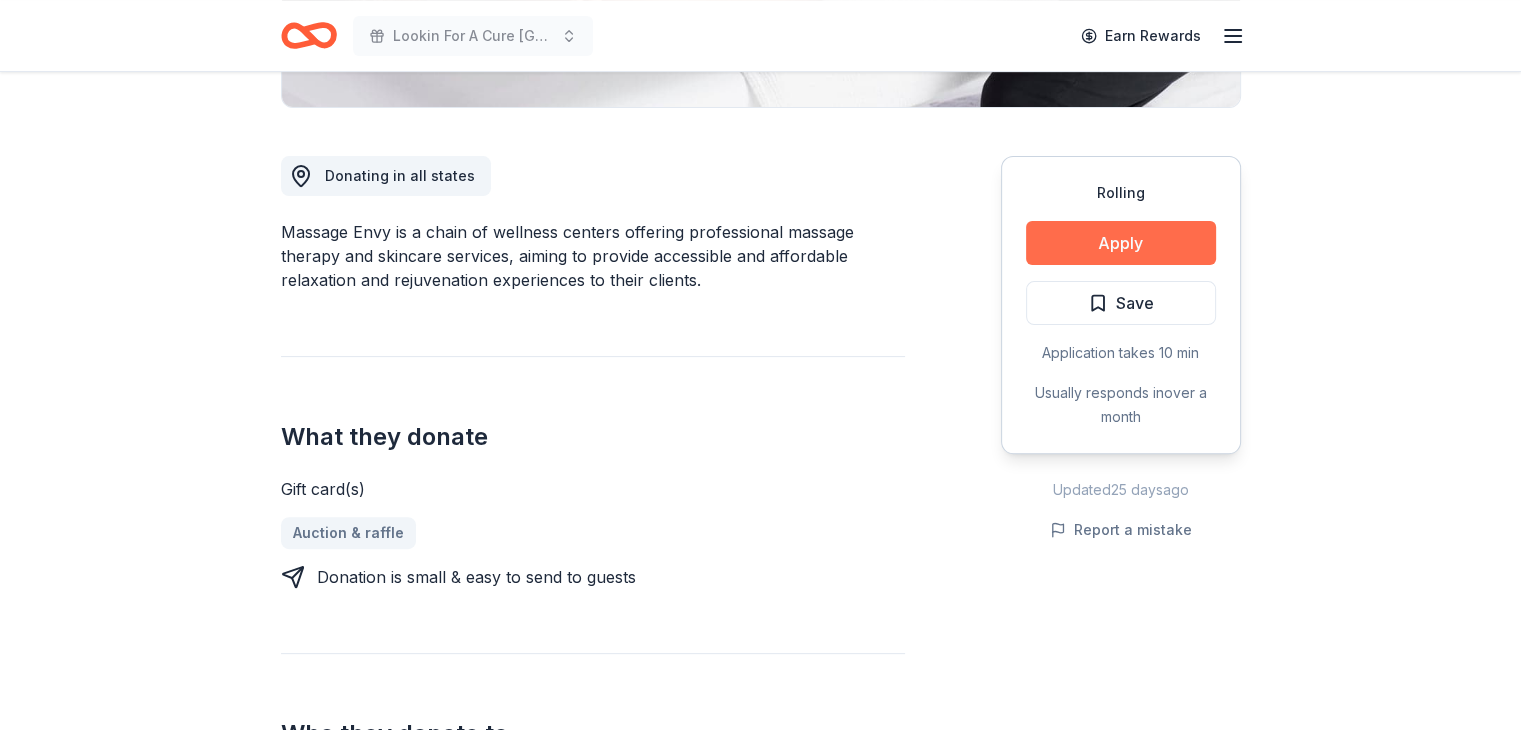 click on "Apply" at bounding box center [1121, 243] 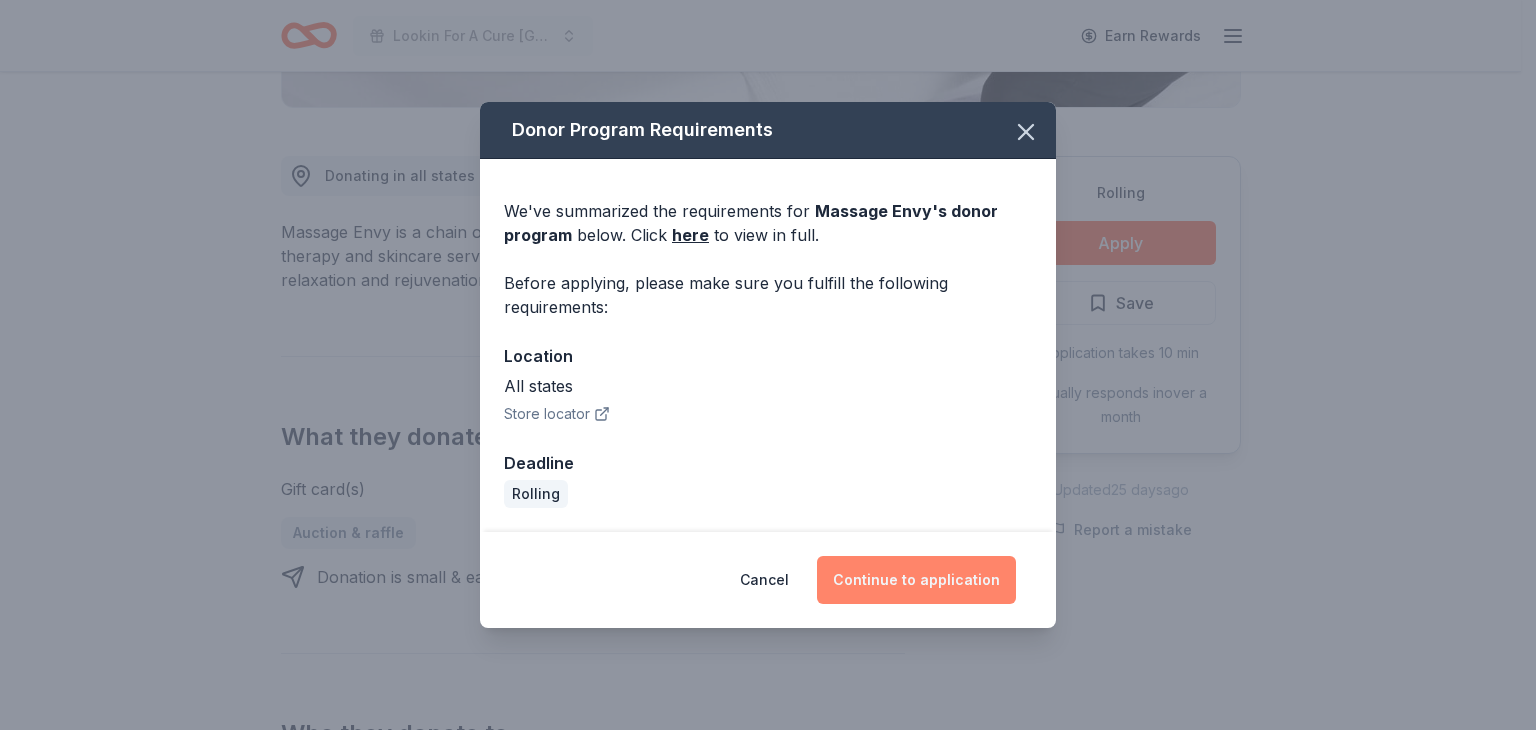 click on "Continue to application" at bounding box center [916, 580] 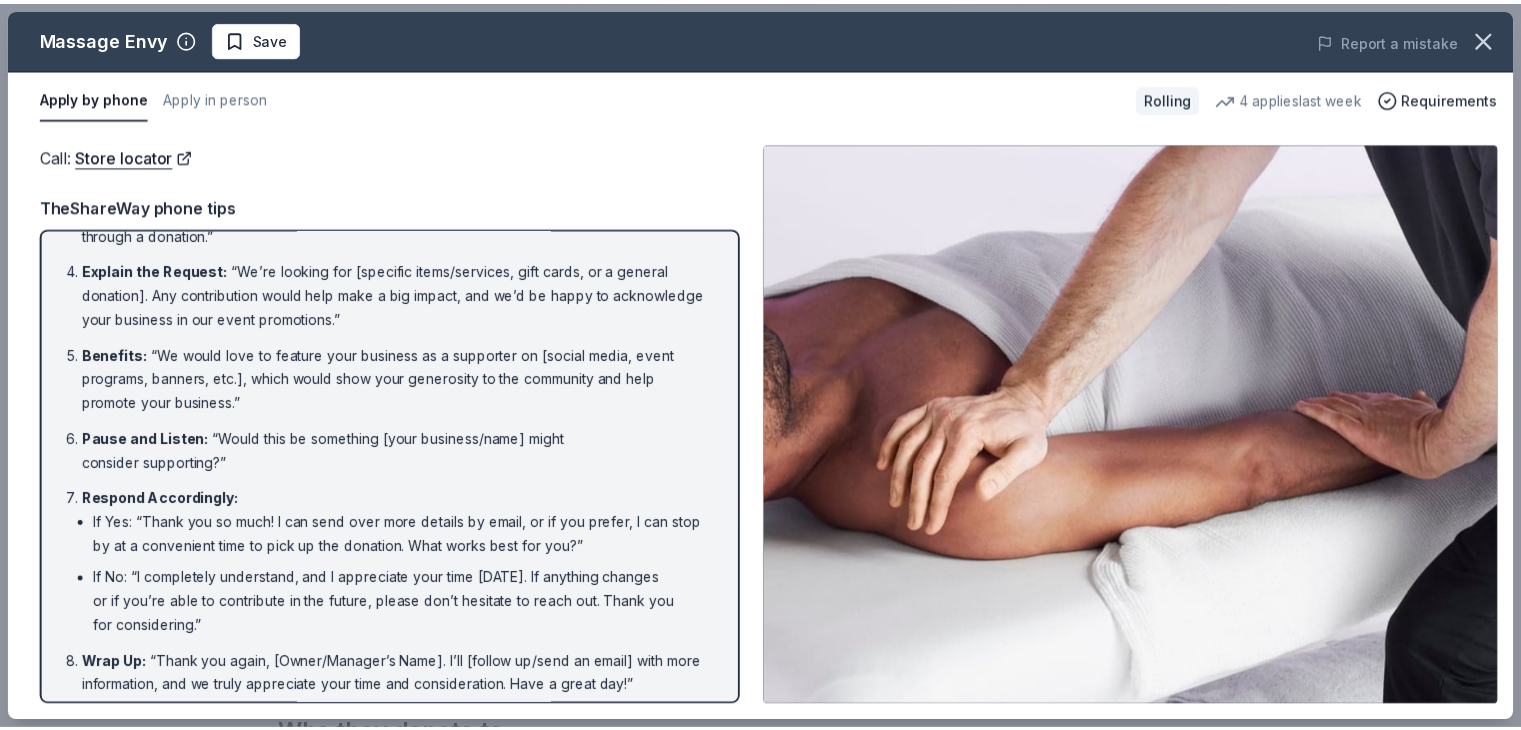 scroll, scrollTop: 224, scrollLeft: 0, axis: vertical 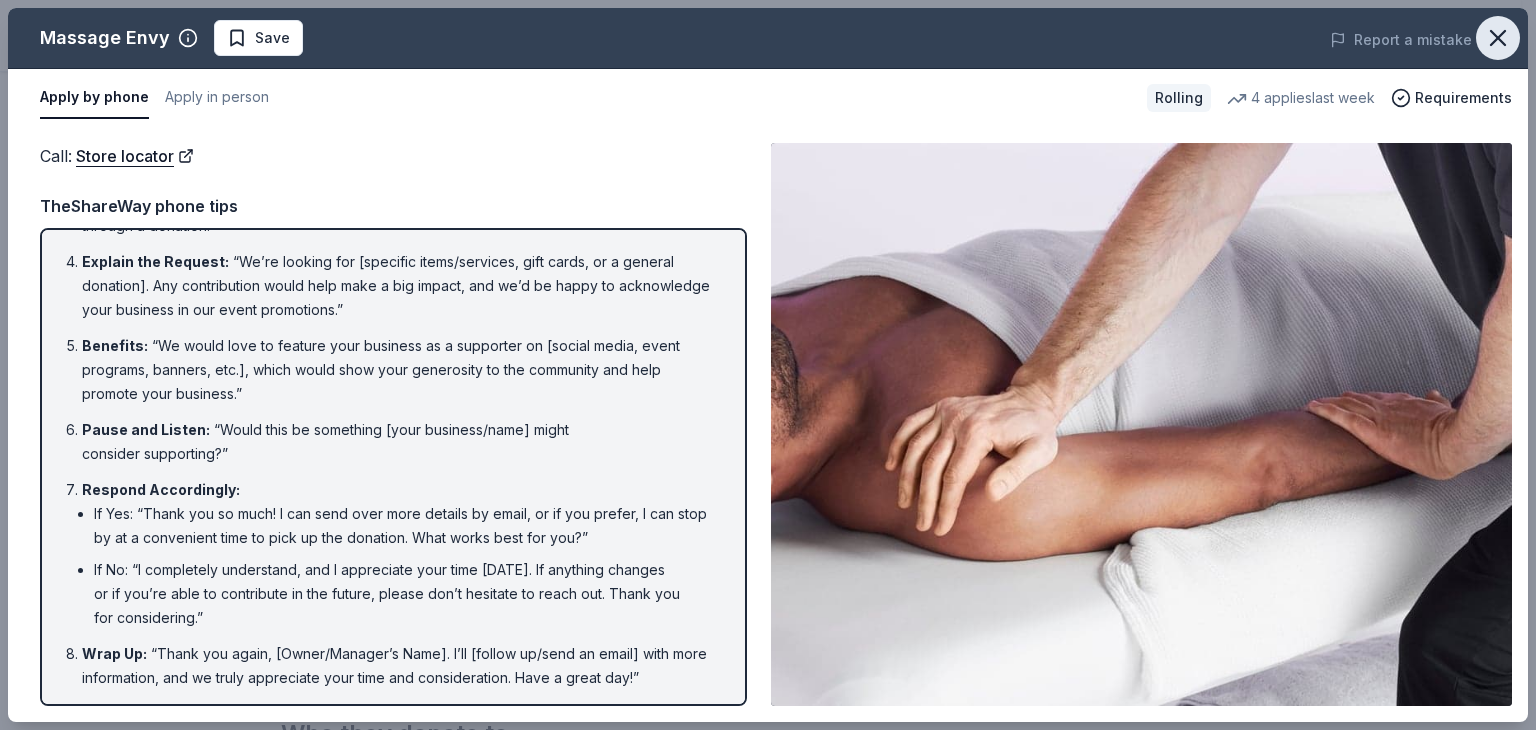 click 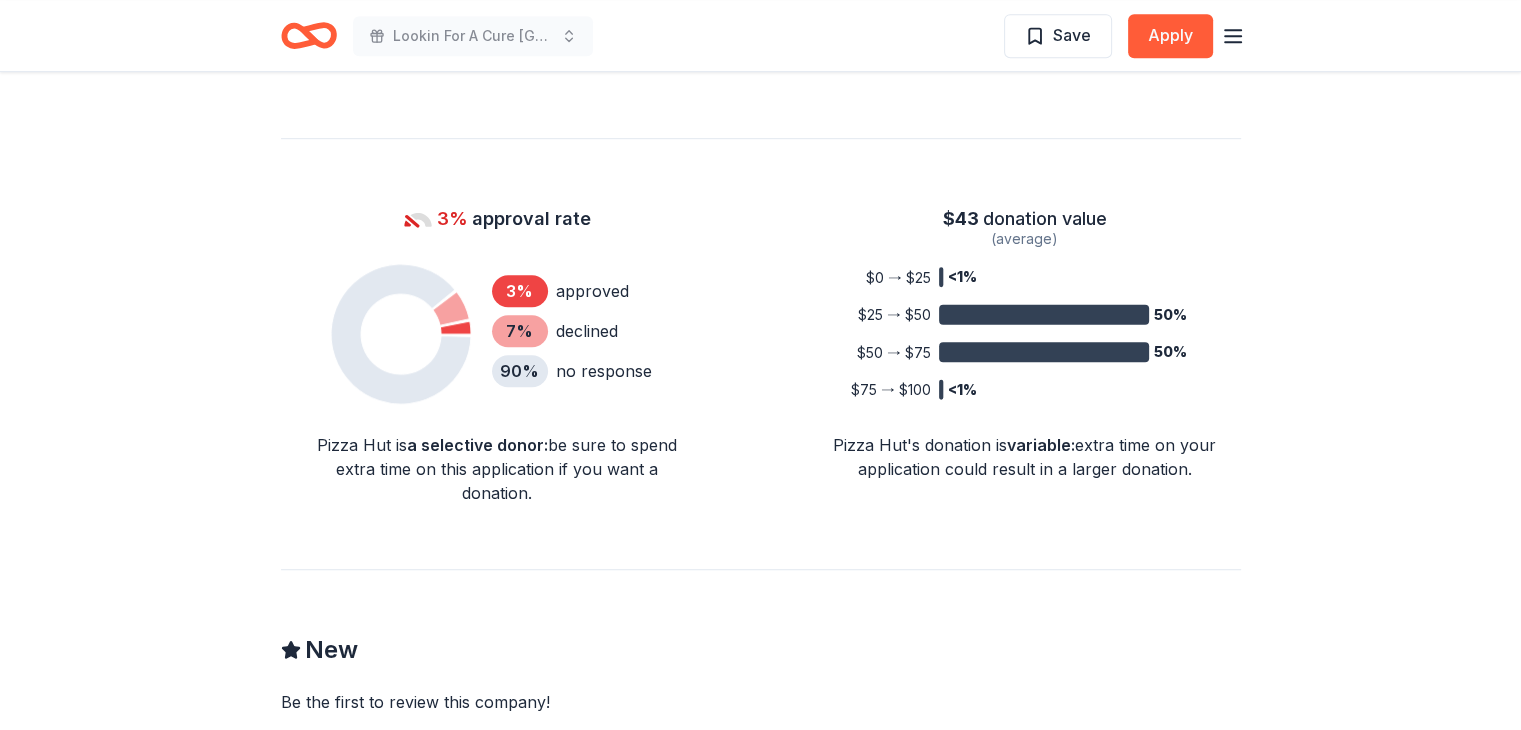 scroll, scrollTop: 1900, scrollLeft: 0, axis: vertical 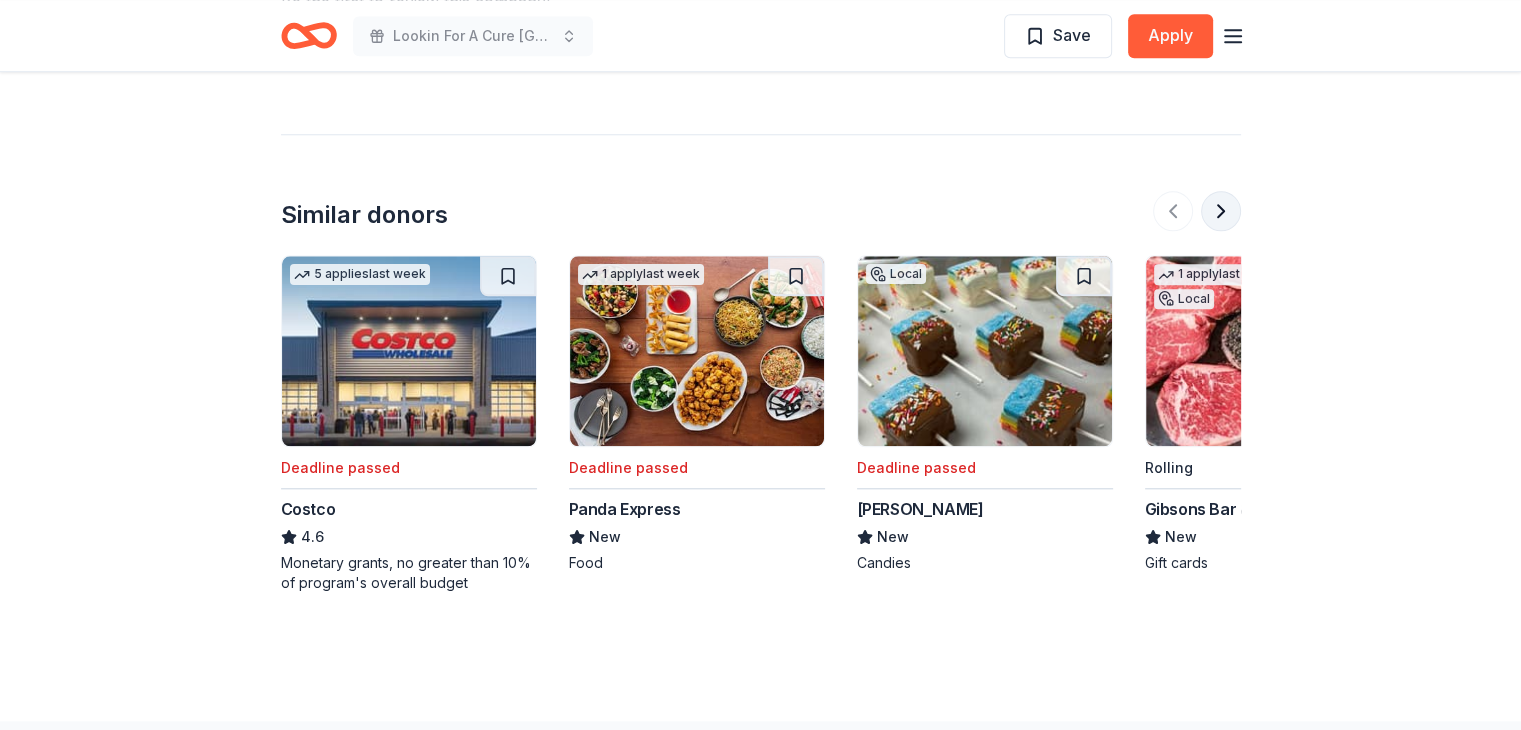 click at bounding box center (1221, 211) 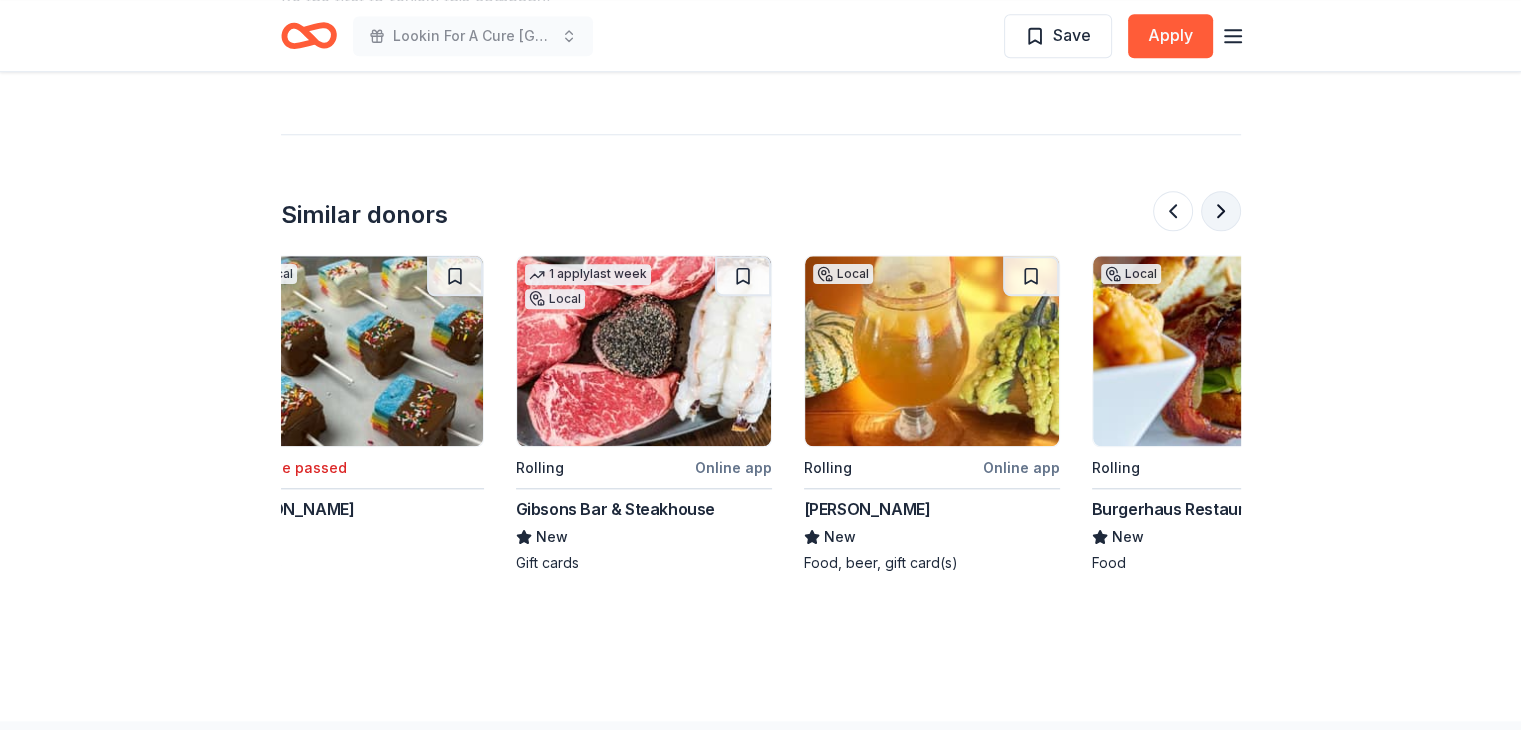 scroll, scrollTop: 0, scrollLeft: 864, axis: horizontal 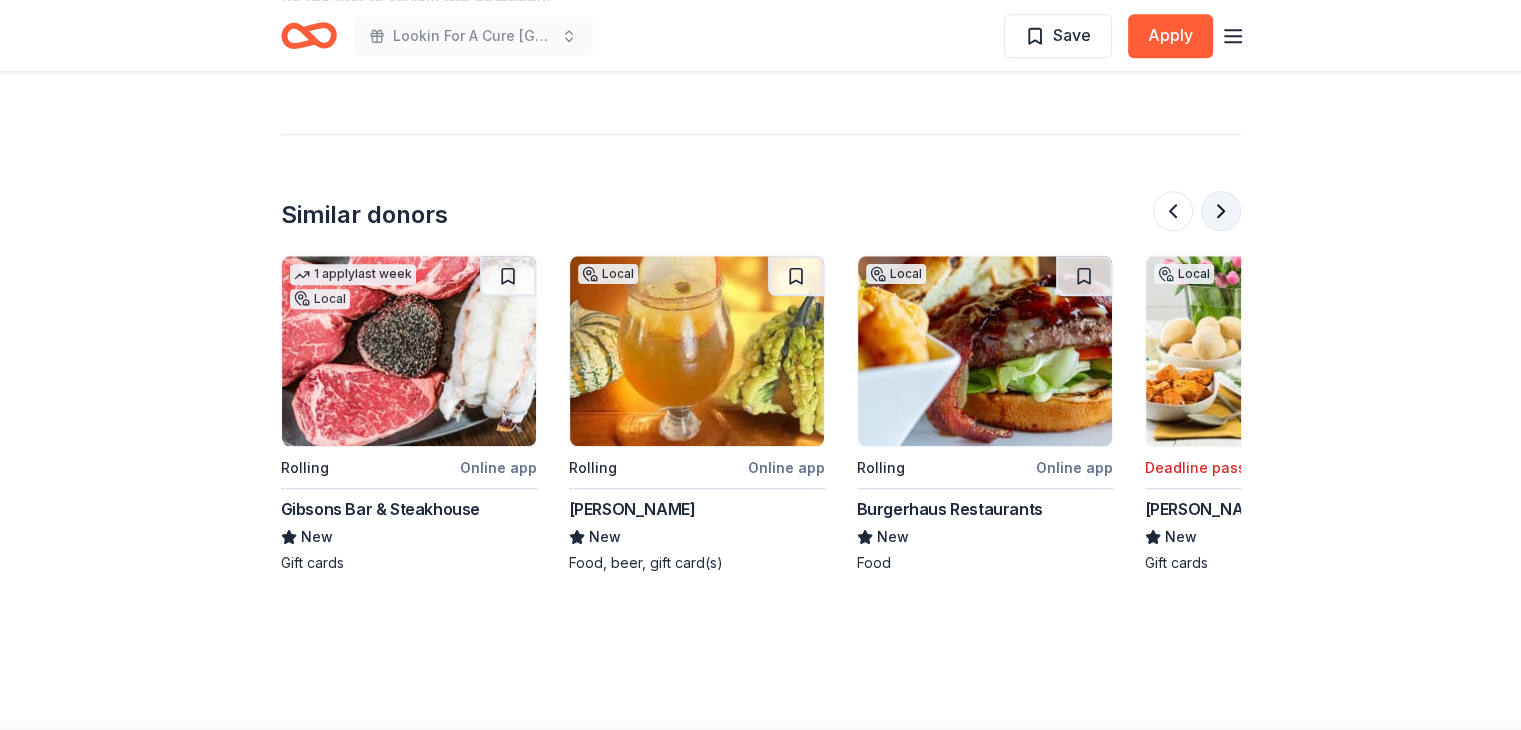 click at bounding box center [1221, 211] 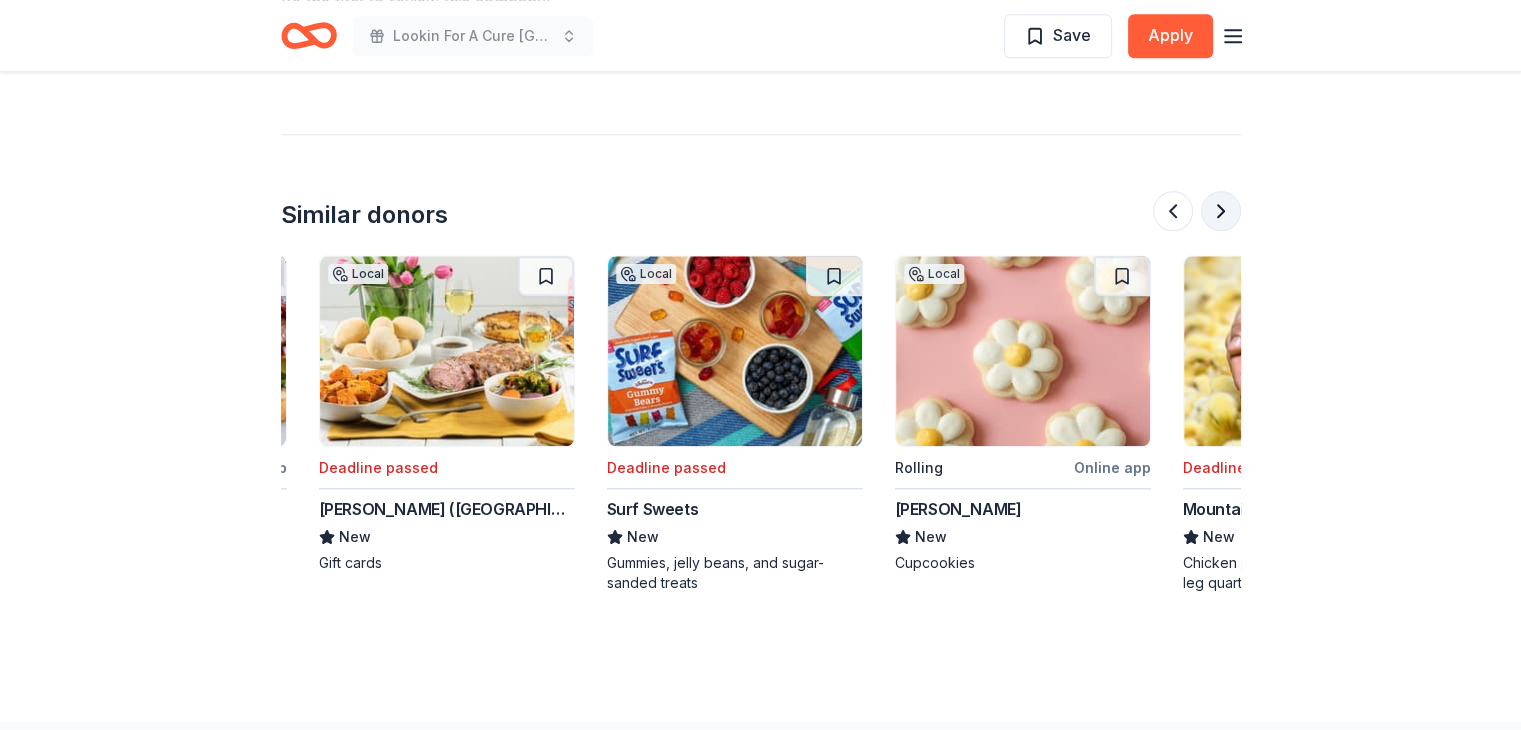 scroll, scrollTop: 0, scrollLeft: 1728, axis: horizontal 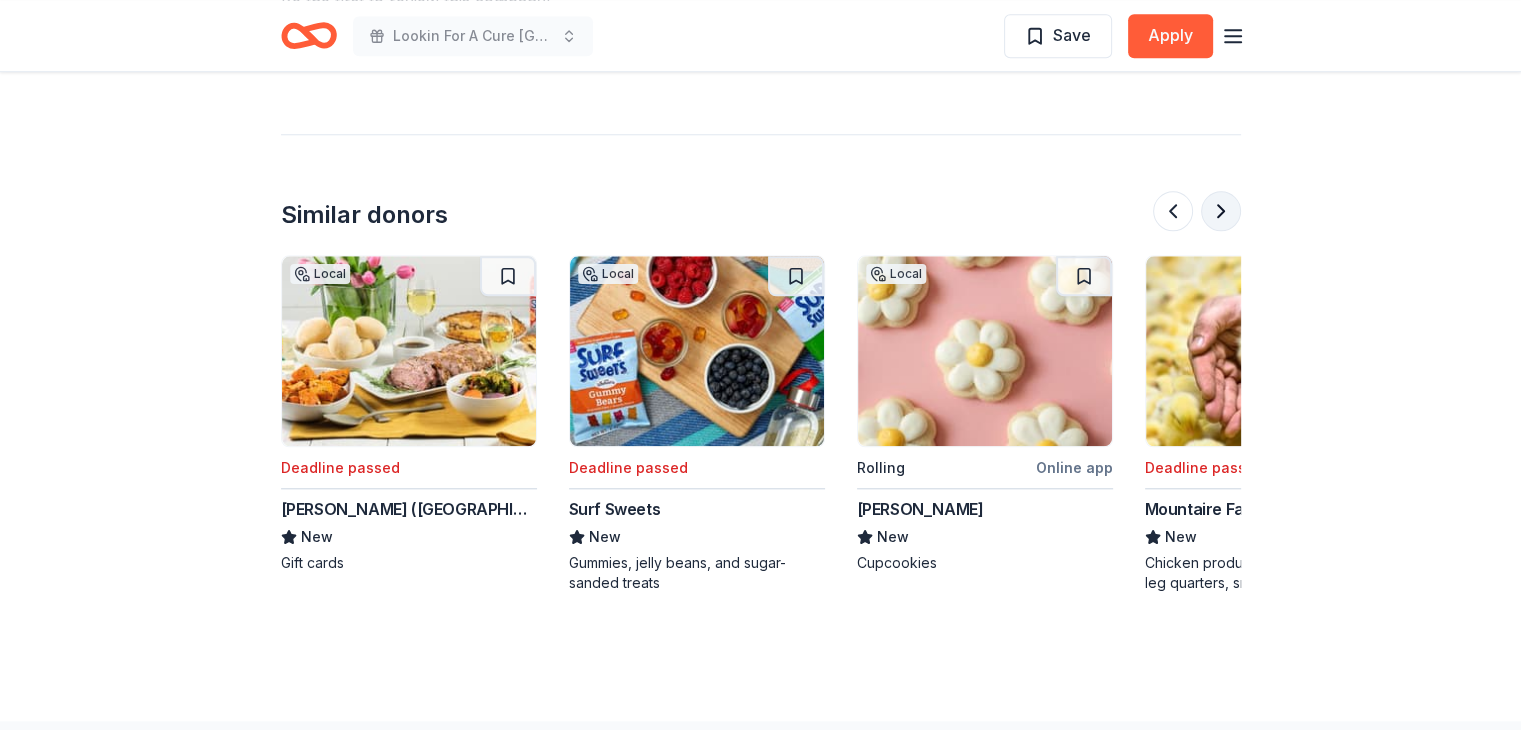 click at bounding box center [1221, 211] 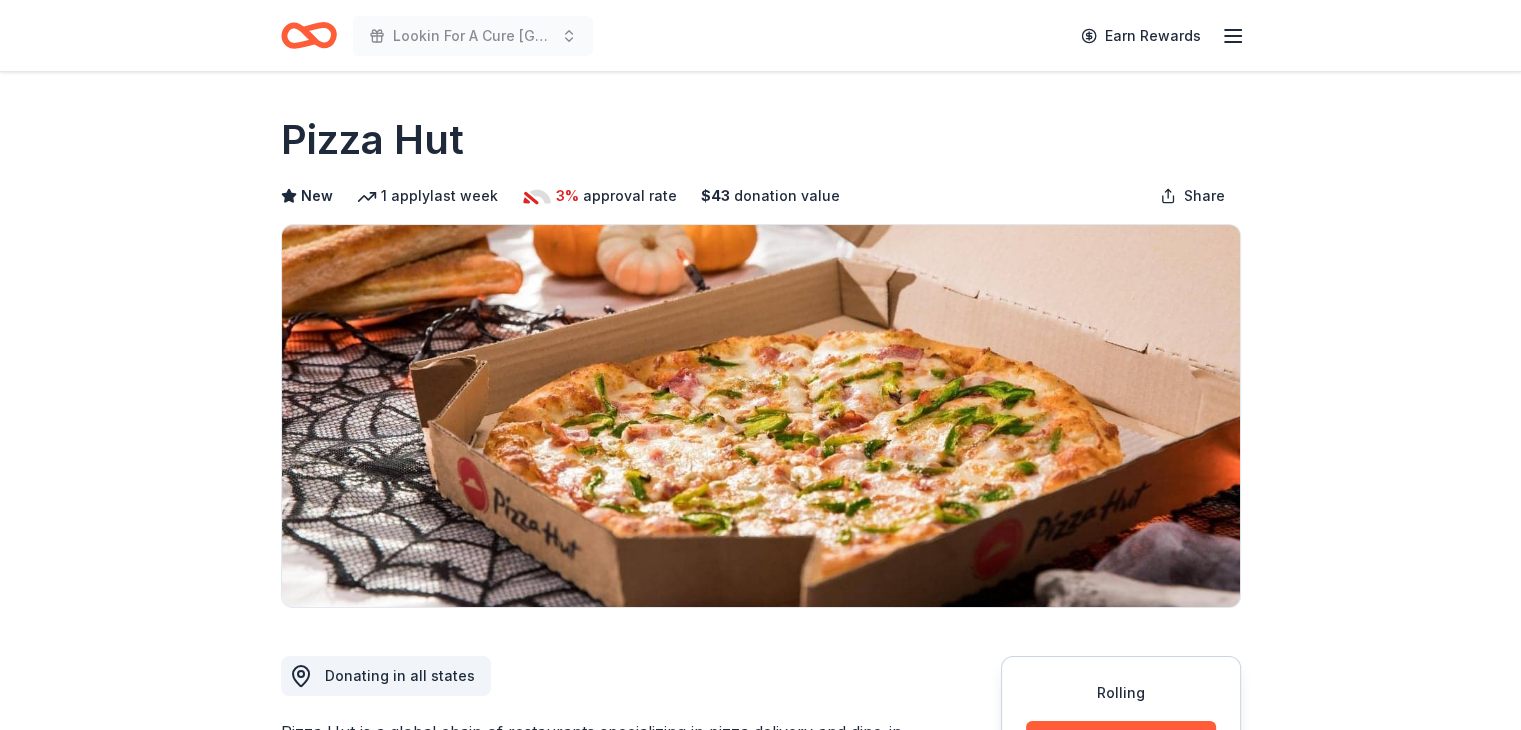 scroll, scrollTop: 600, scrollLeft: 0, axis: vertical 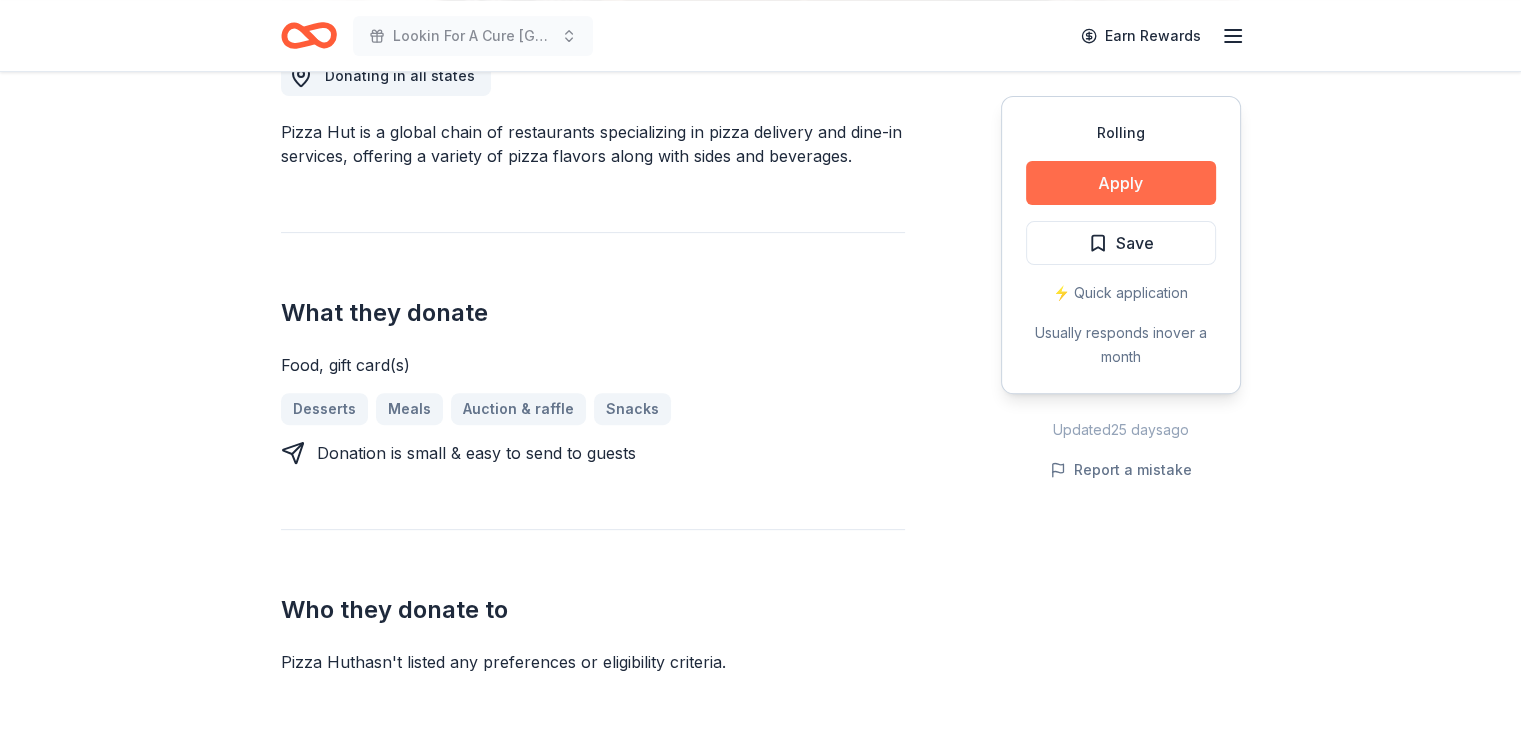click on "Apply" at bounding box center [1121, 183] 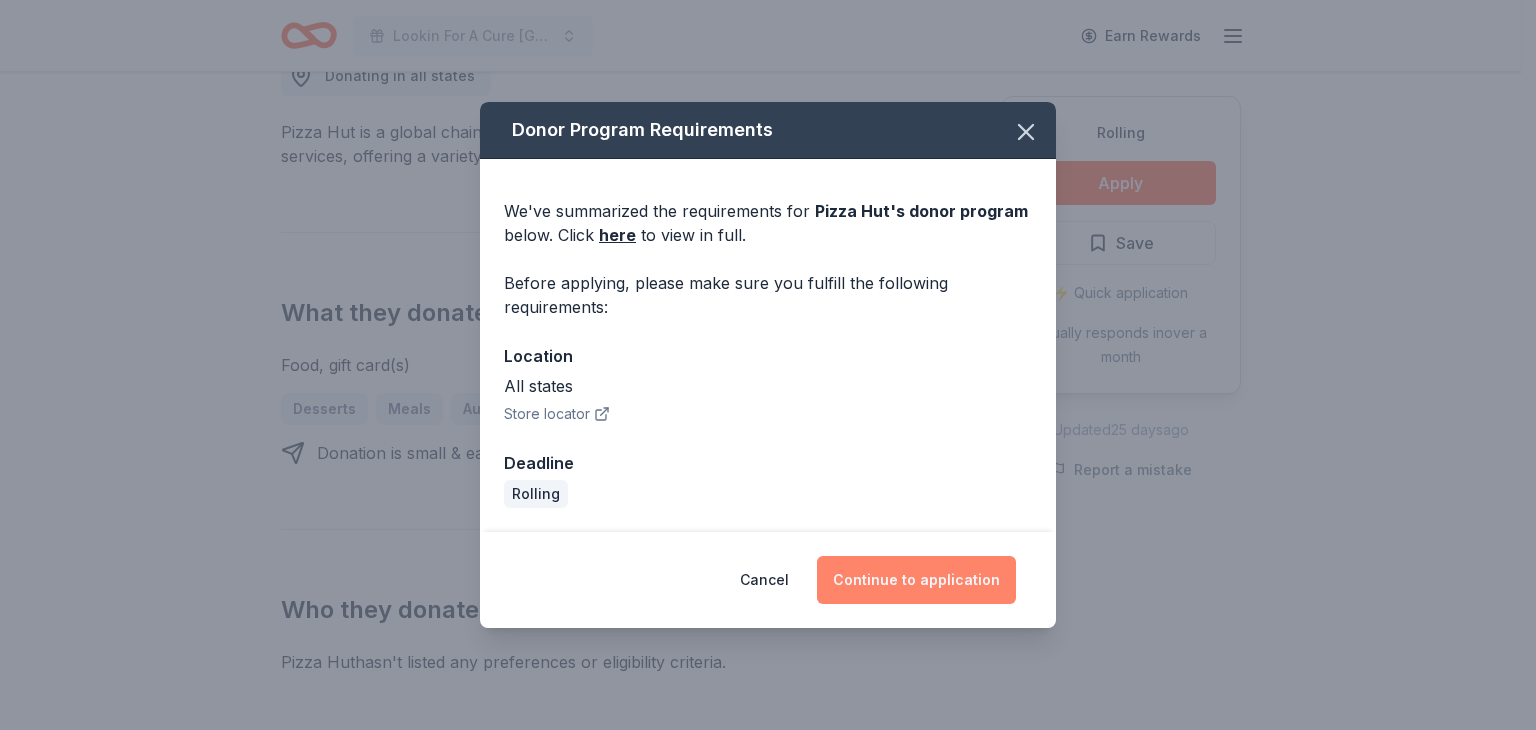 click on "Continue to application" at bounding box center (916, 580) 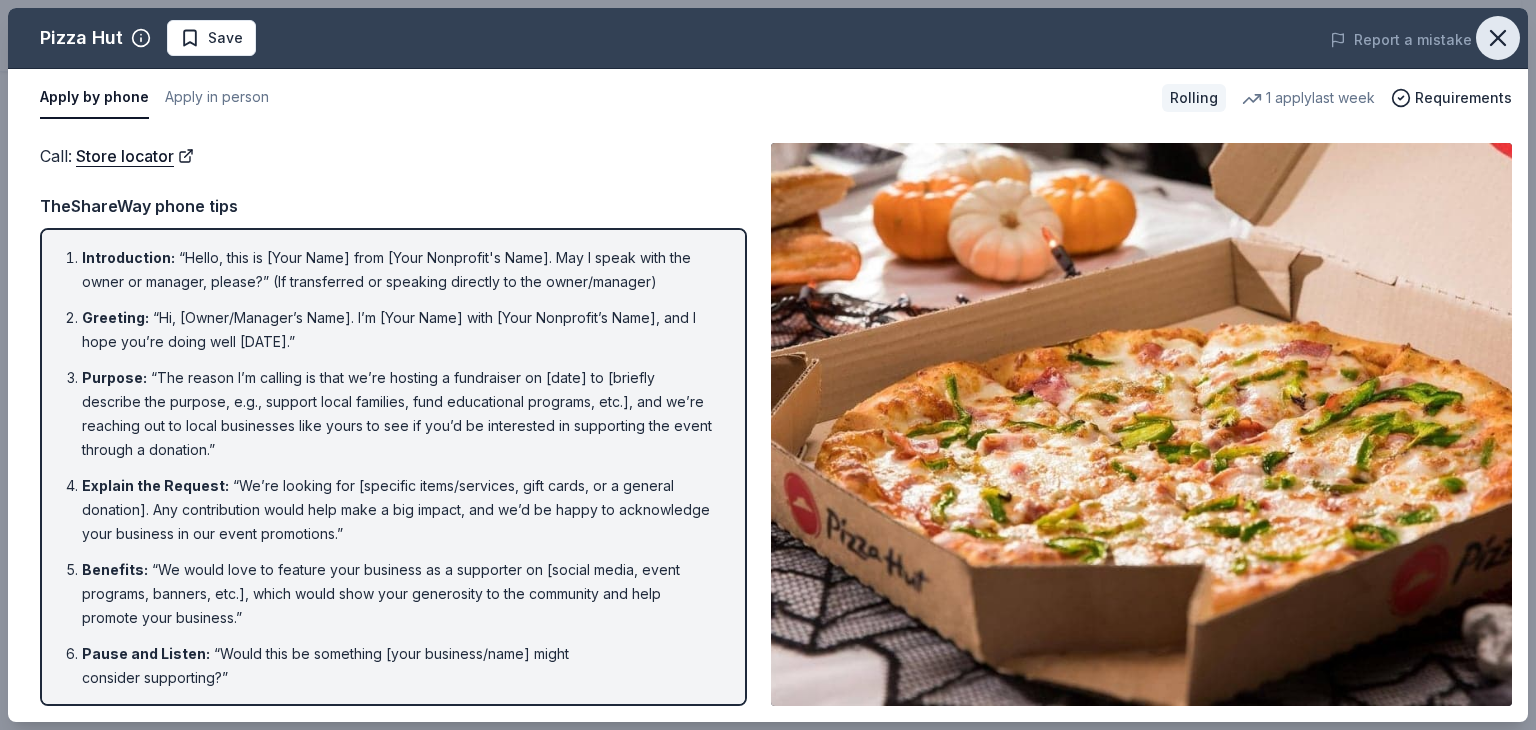 click 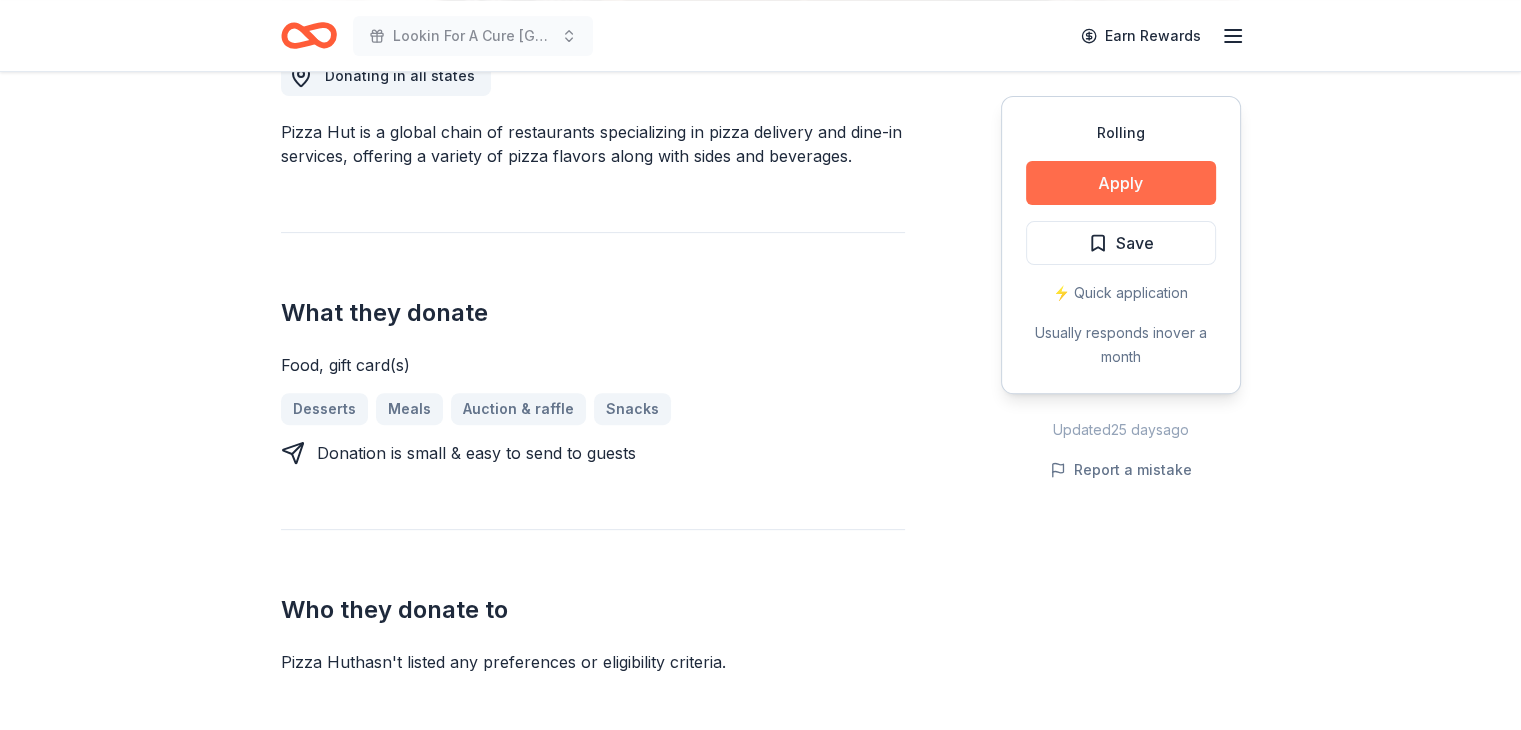 click on "Apply" at bounding box center [1121, 183] 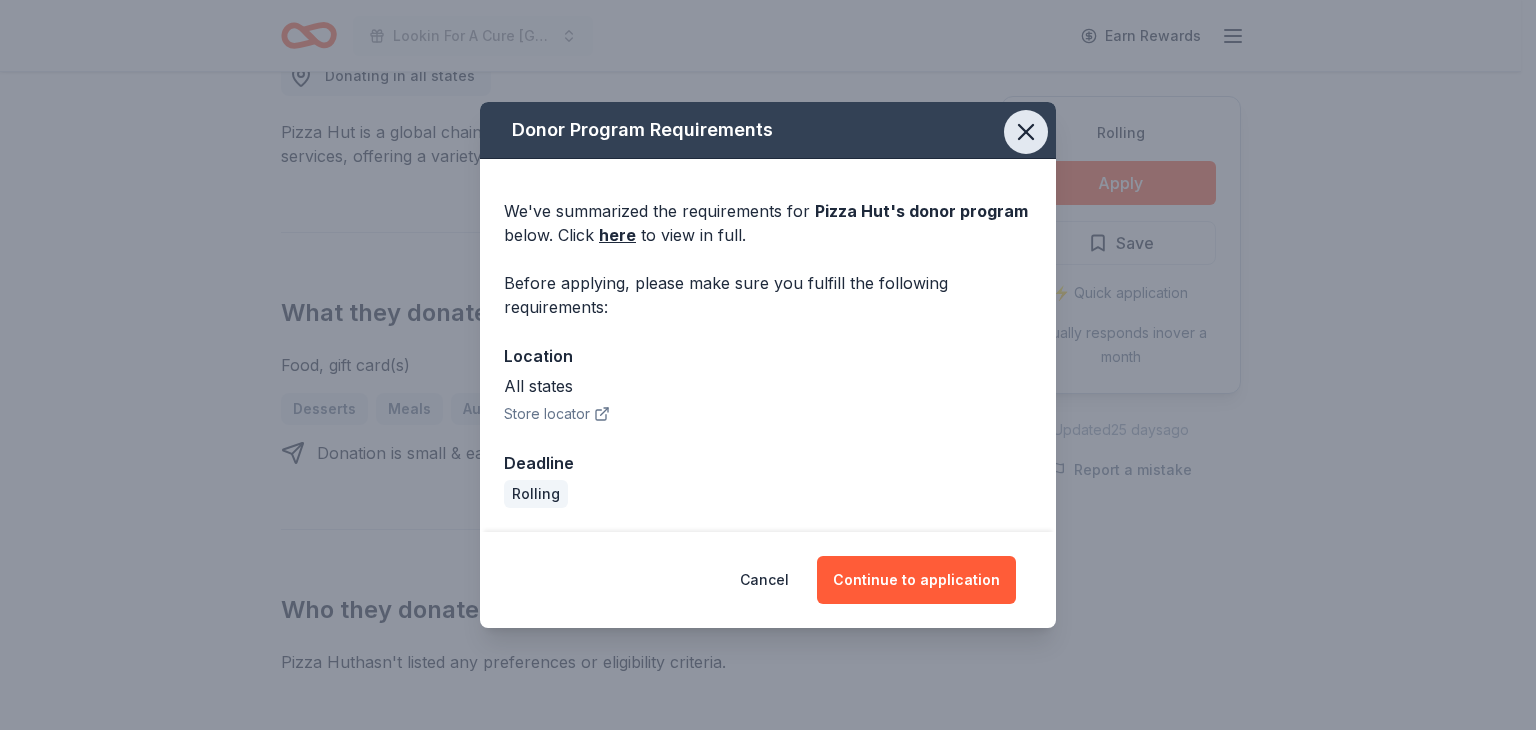 click 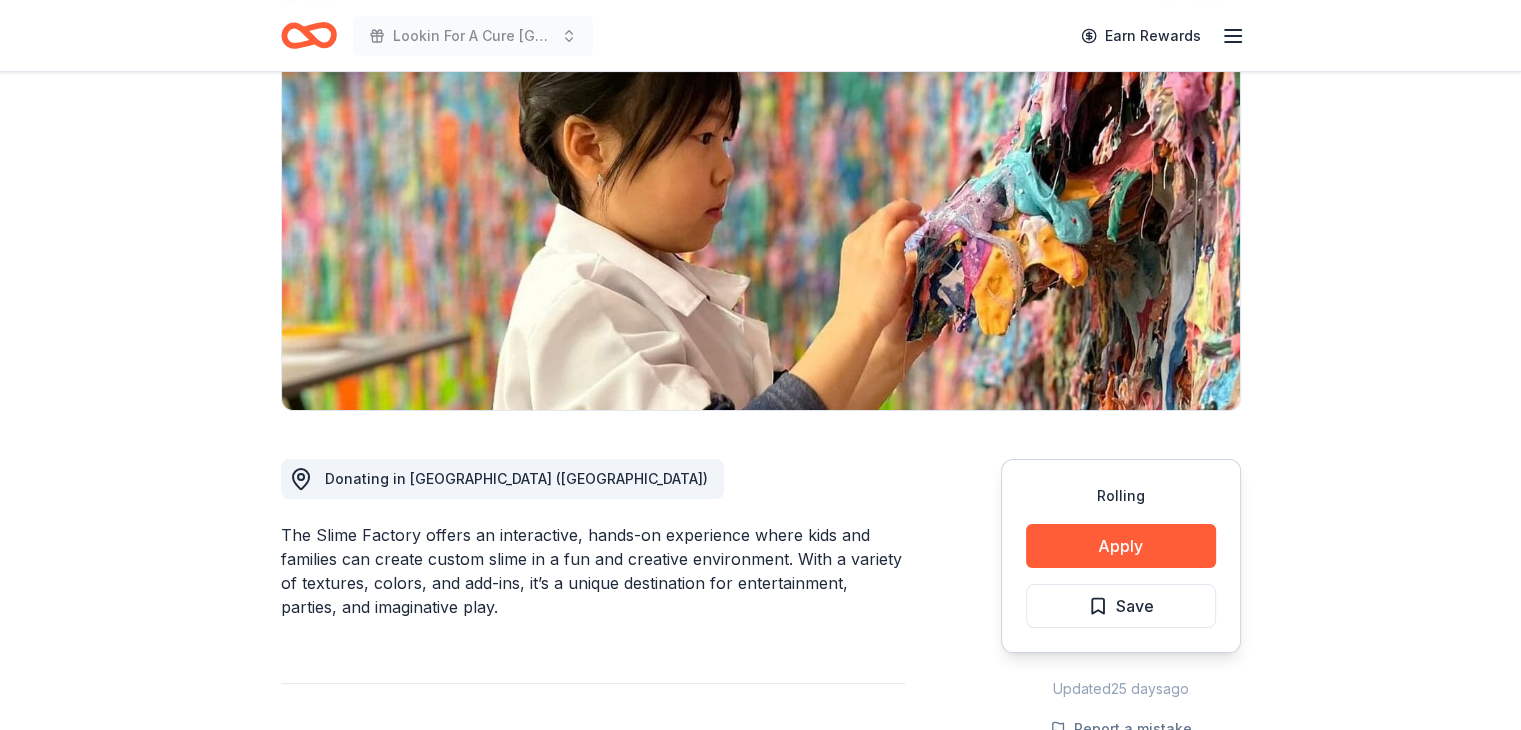 scroll, scrollTop: 400, scrollLeft: 0, axis: vertical 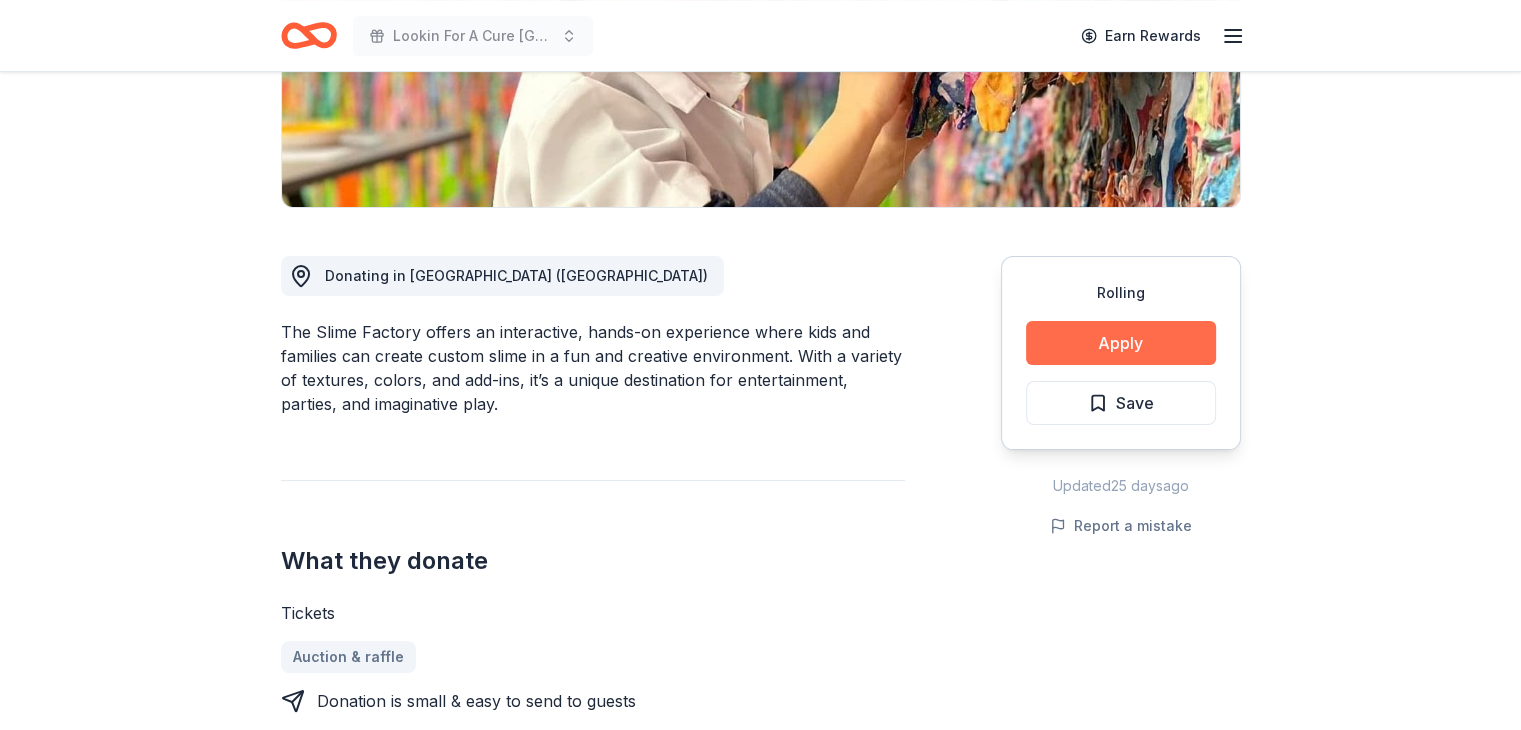 click on "Apply" at bounding box center [1121, 343] 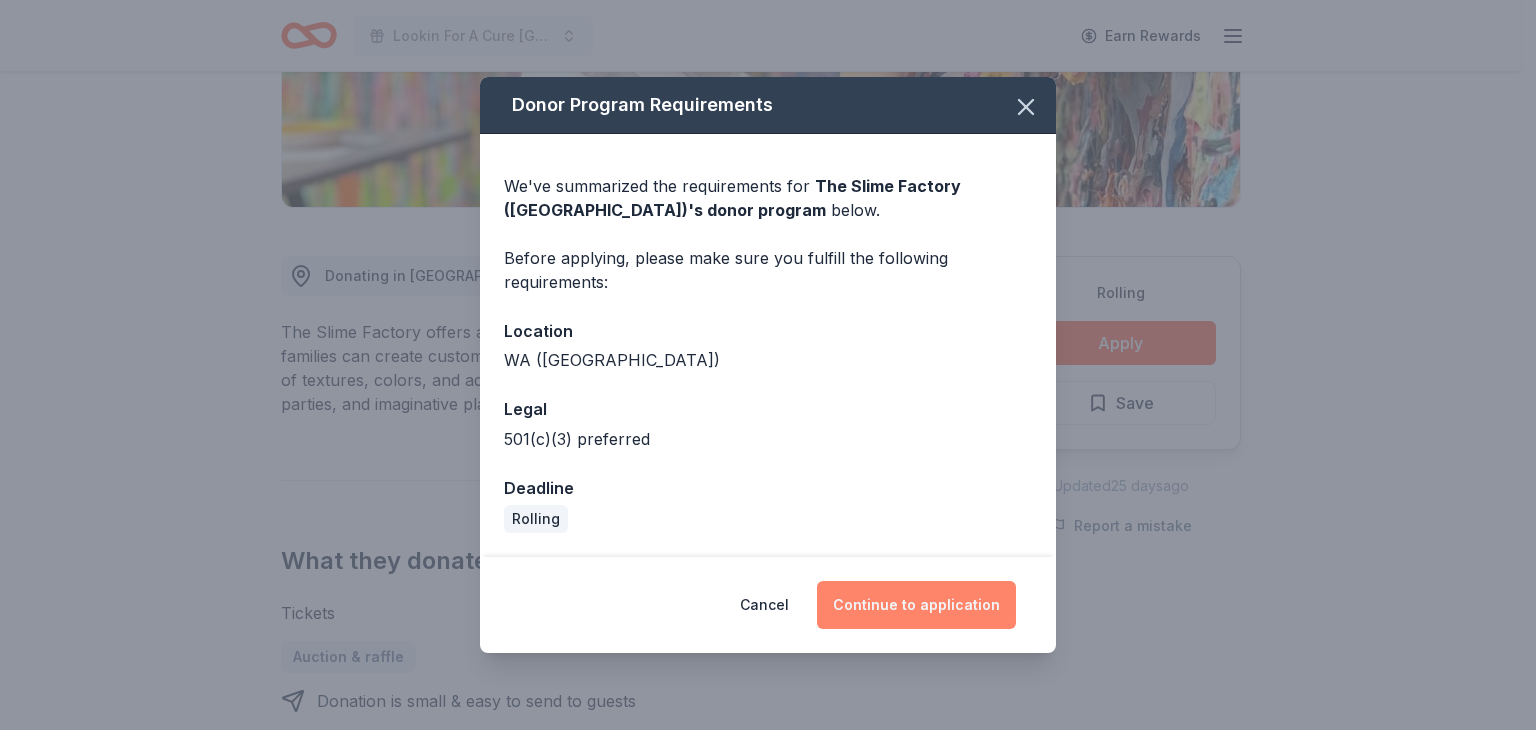 click on "Continue to application" at bounding box center [916, 605] 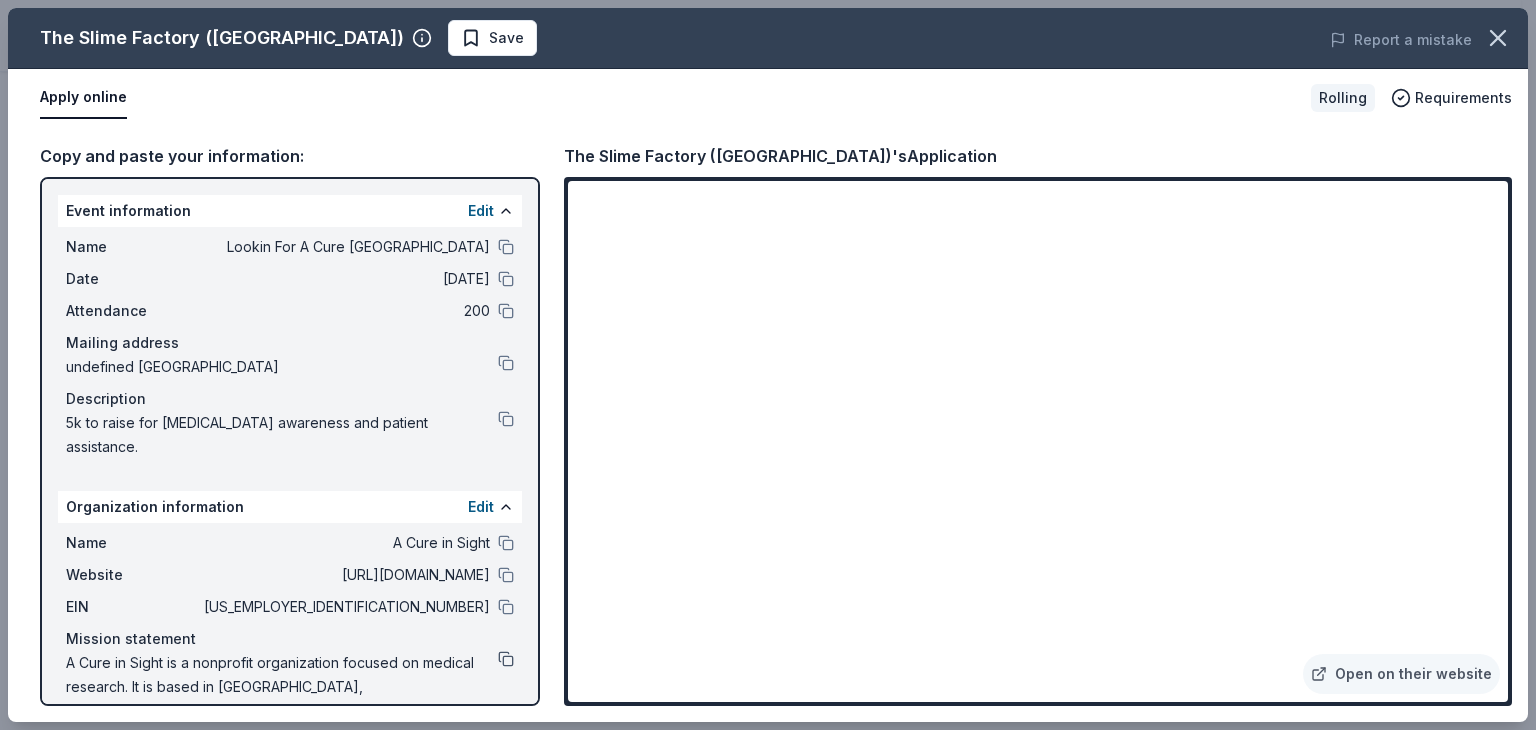 click at bounding box center [506, 659] 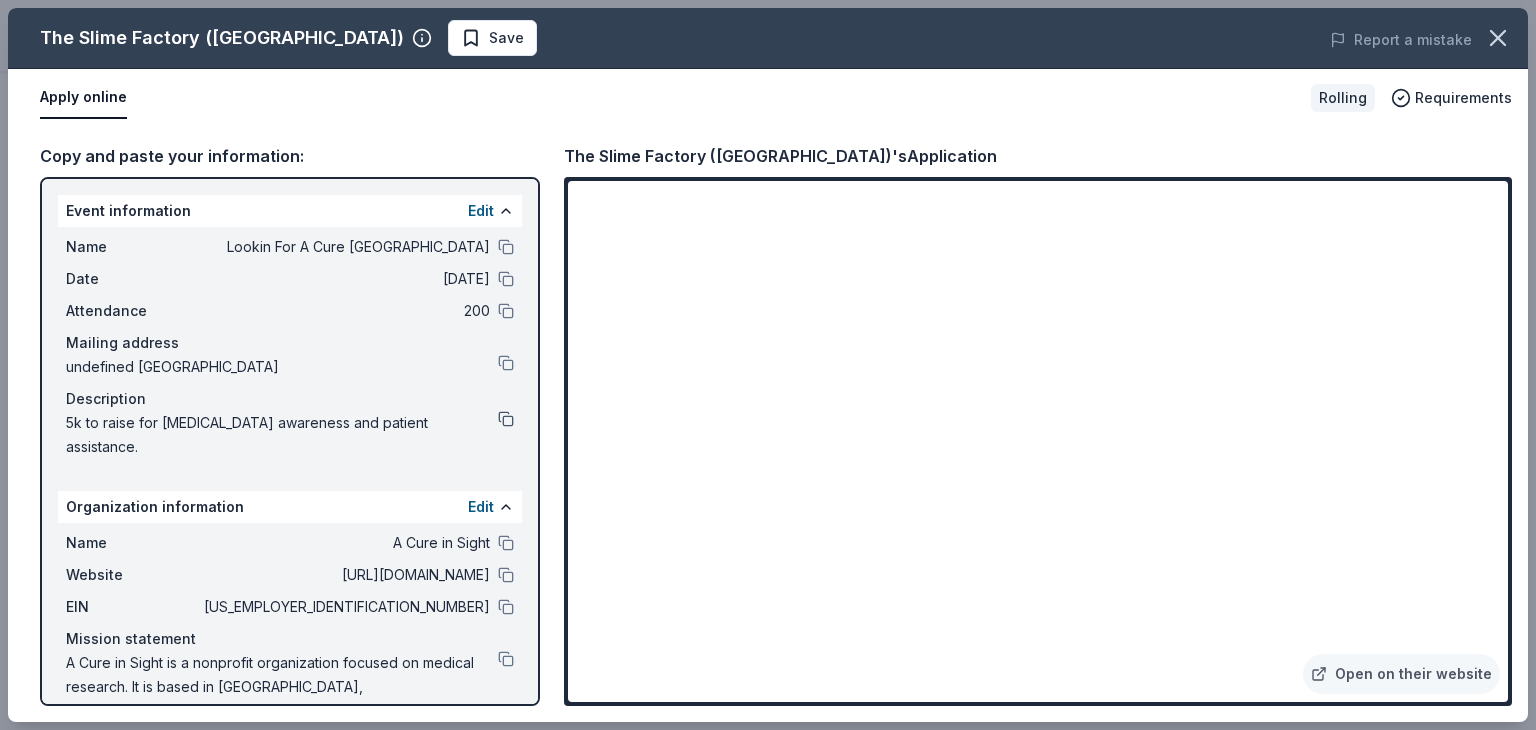 click at bounding box center [506, 419] 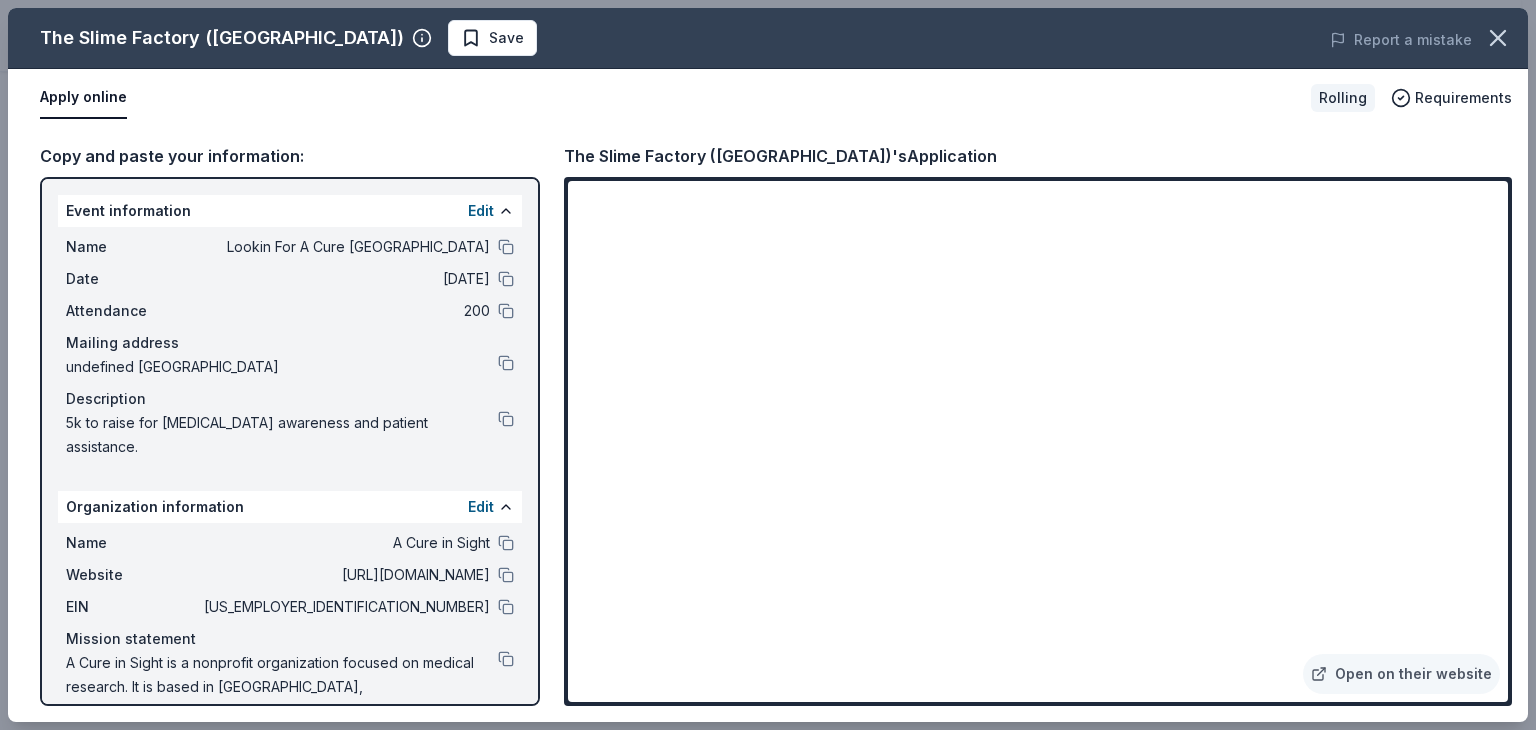 click at bounding box center (1498, 38) 